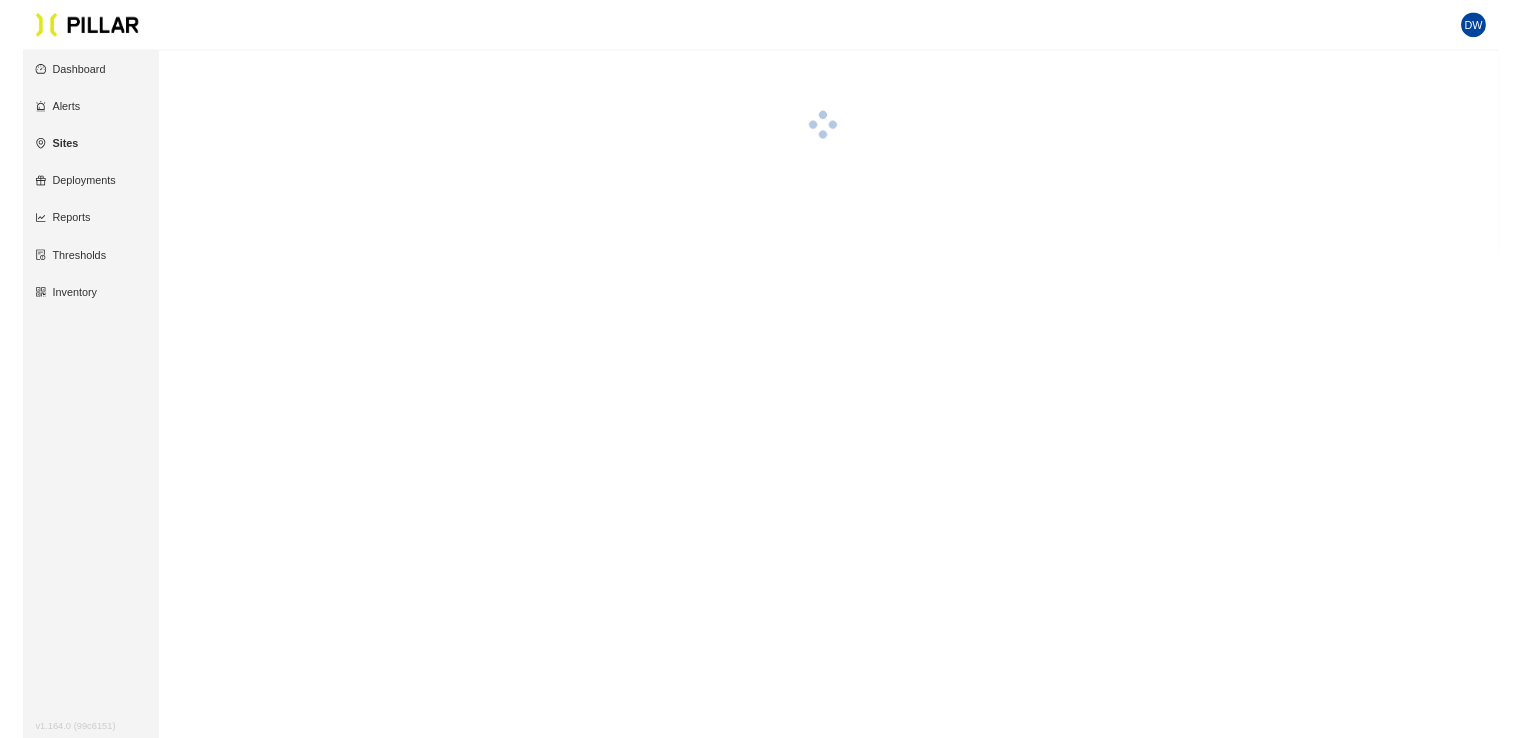 scroll, scrollTop: 0, scrollLeft: 0, axis: both 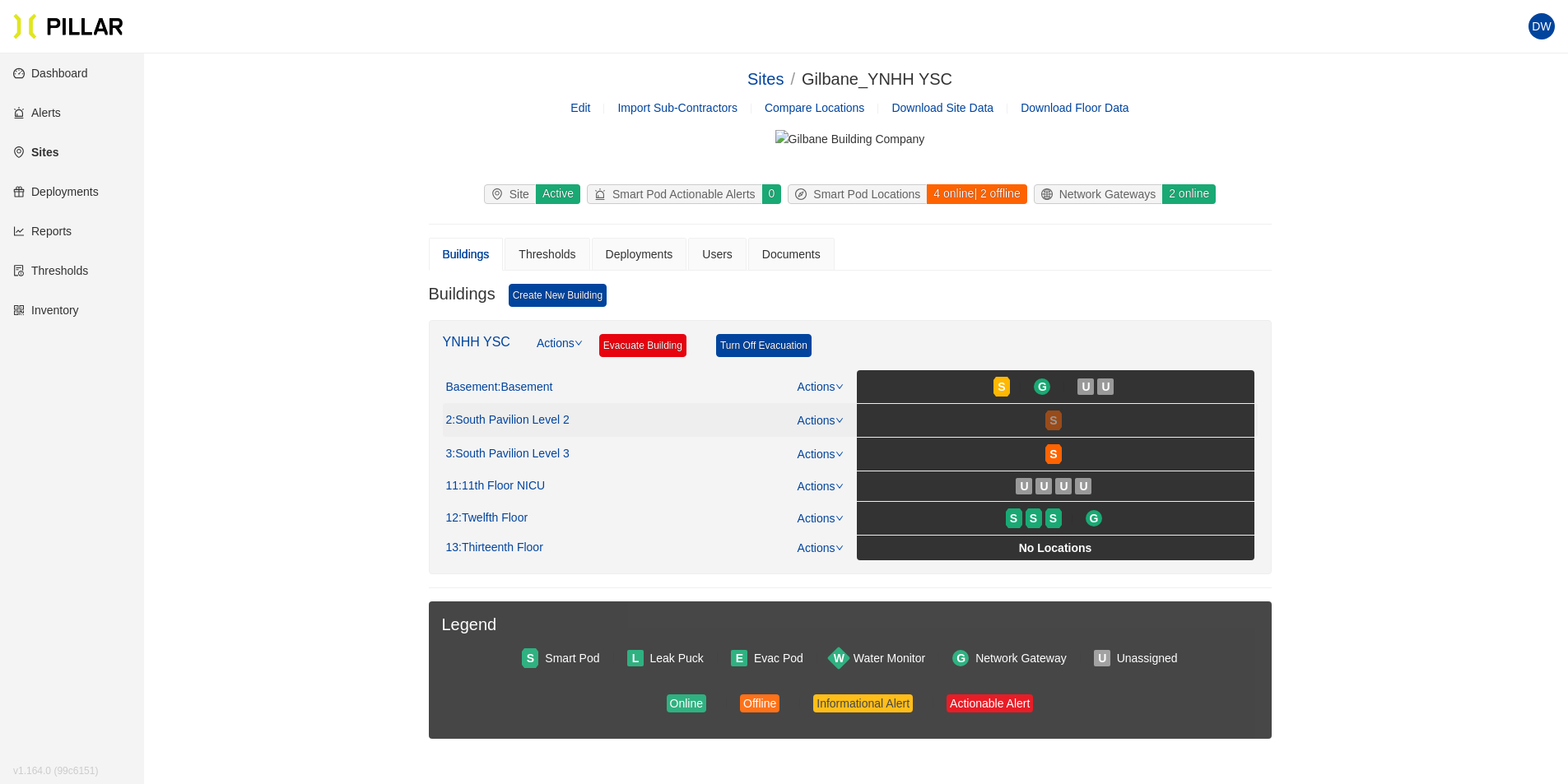 click on "S" at bounding box center [1053, 420] 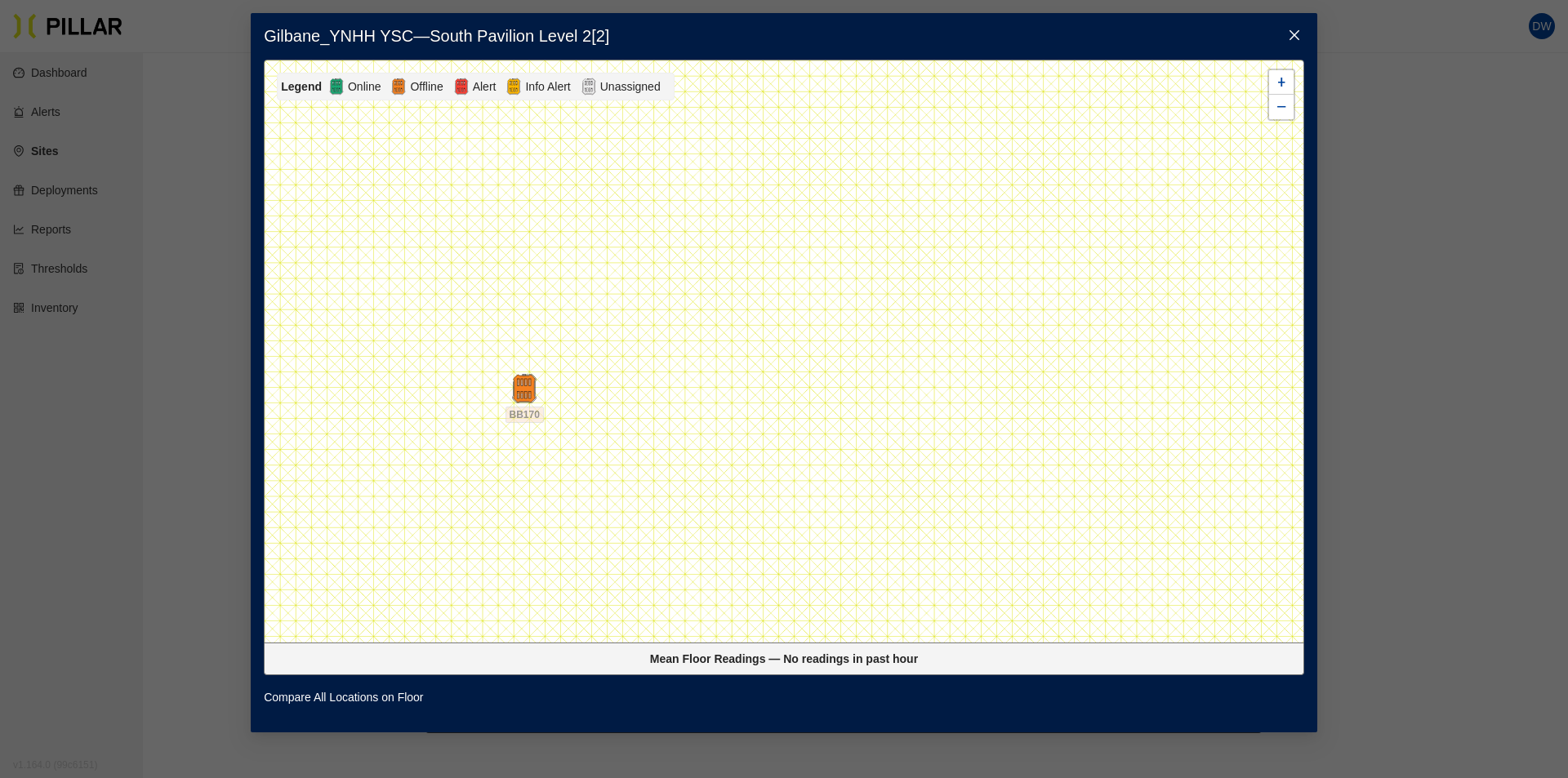 click at bounding box center [1294, 36] 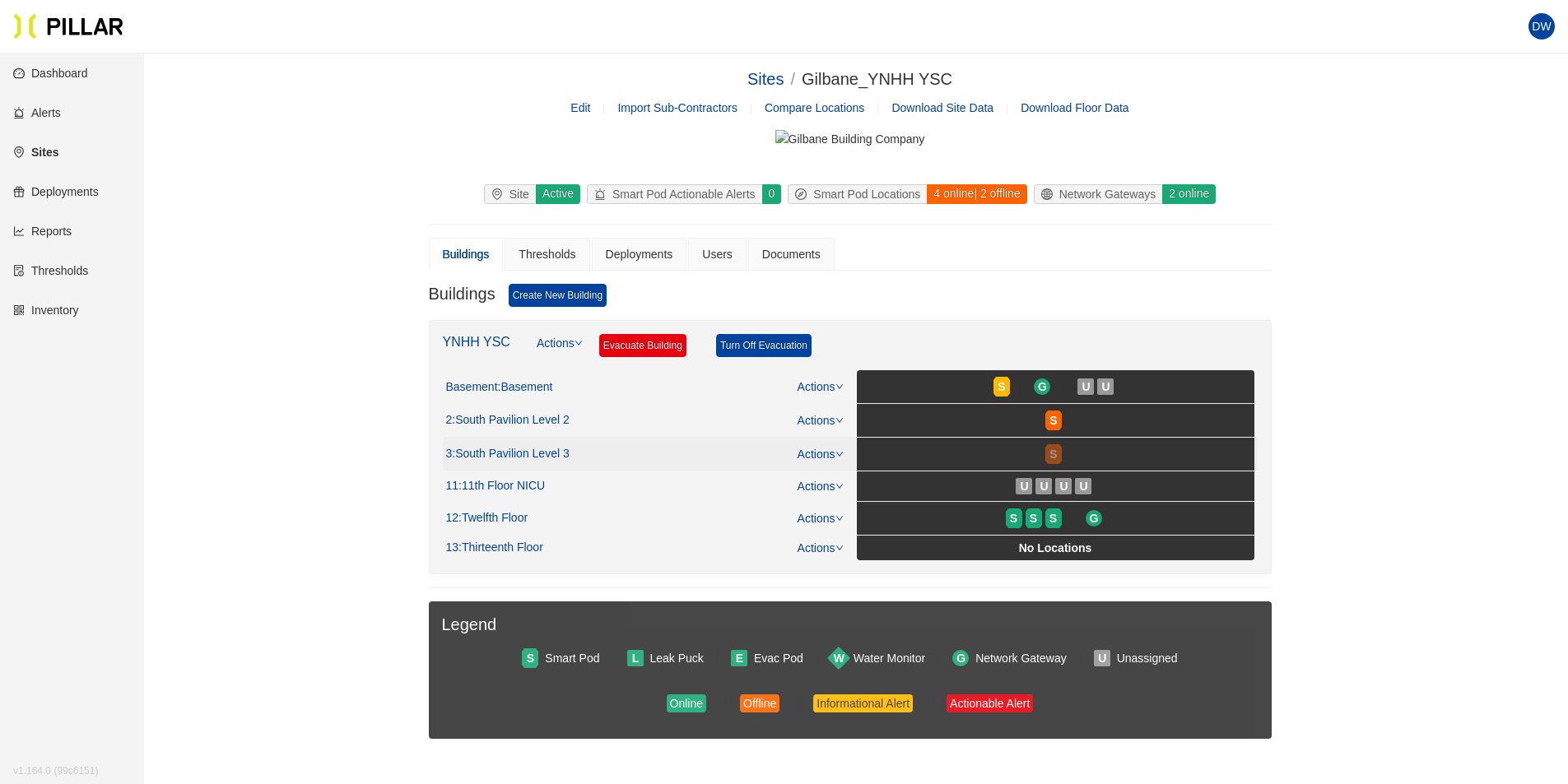 click on "S" at bounding box center (1053, 454) 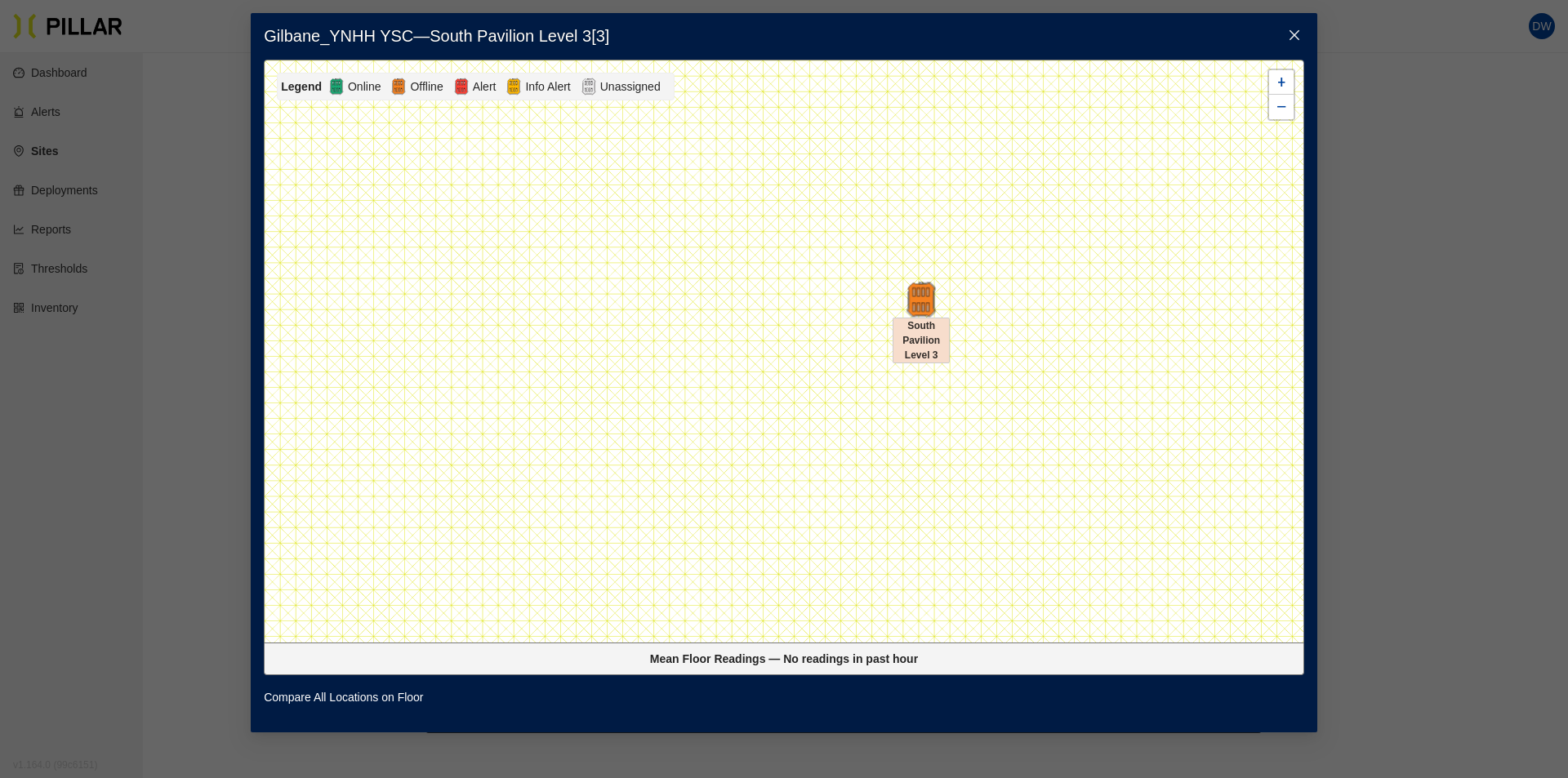 click at bounding box center (921, 299) 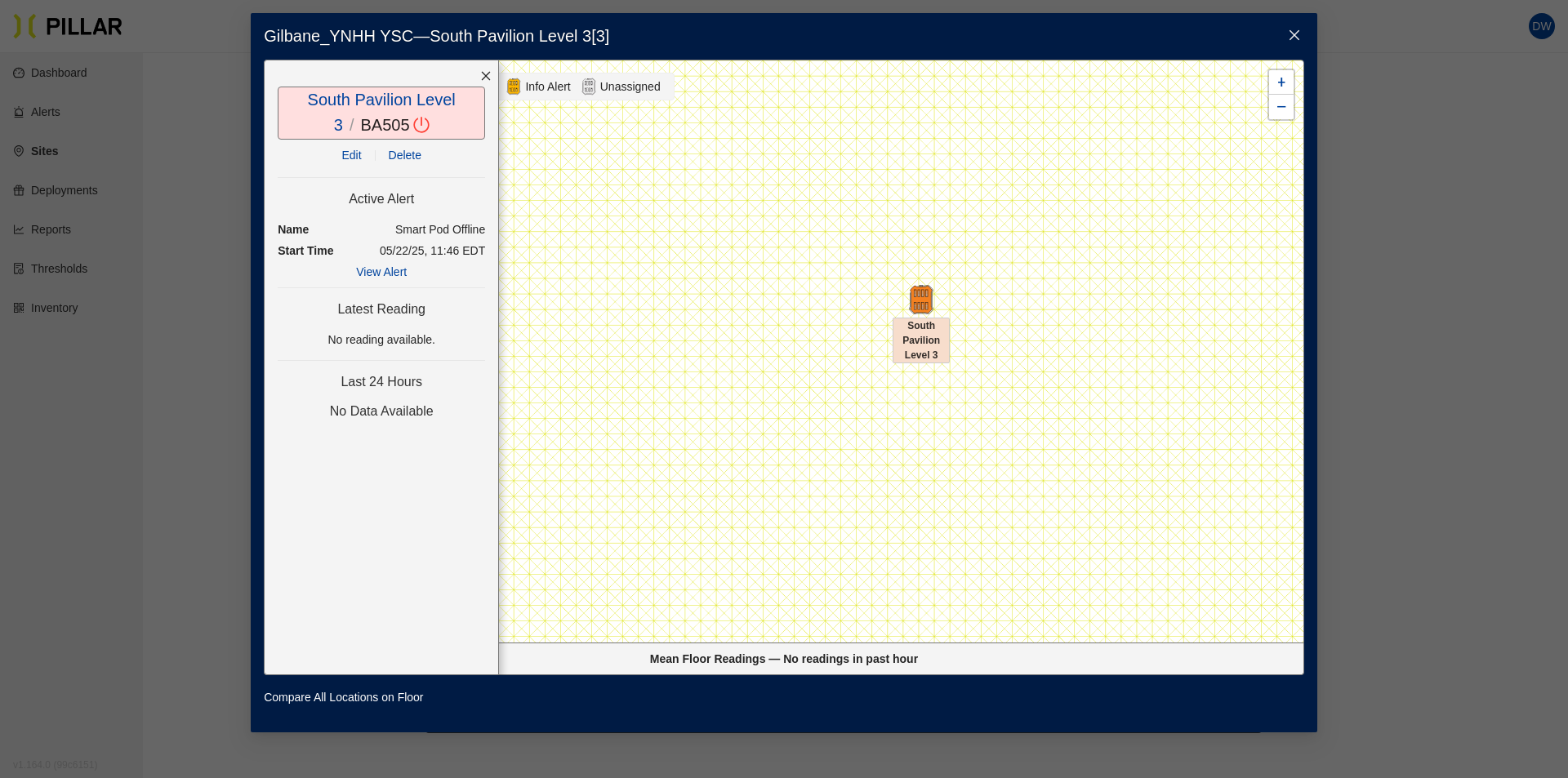 click on "View Alert" at bounding box center (381, 272) 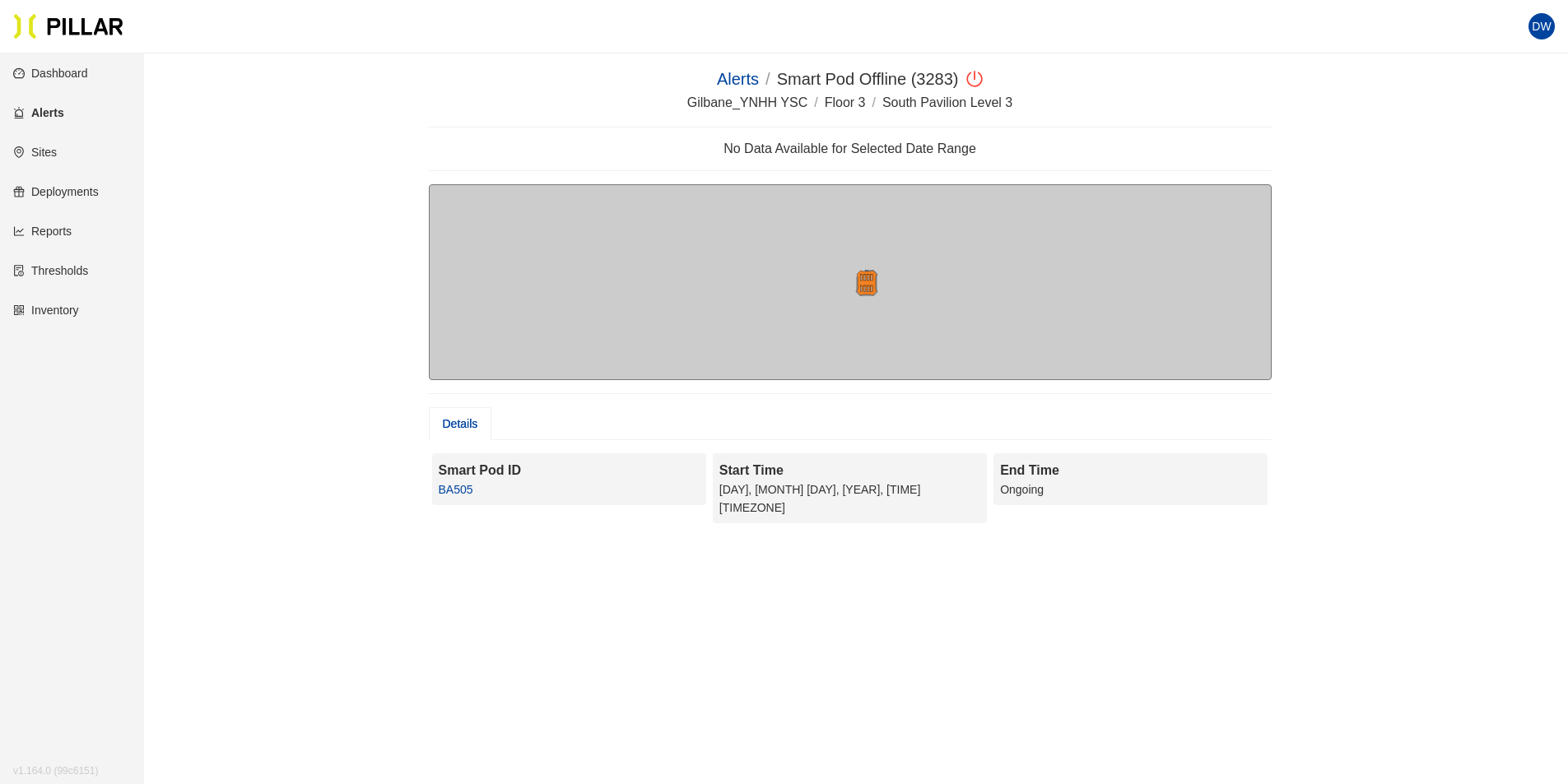 click at bounding box center (867, 283) 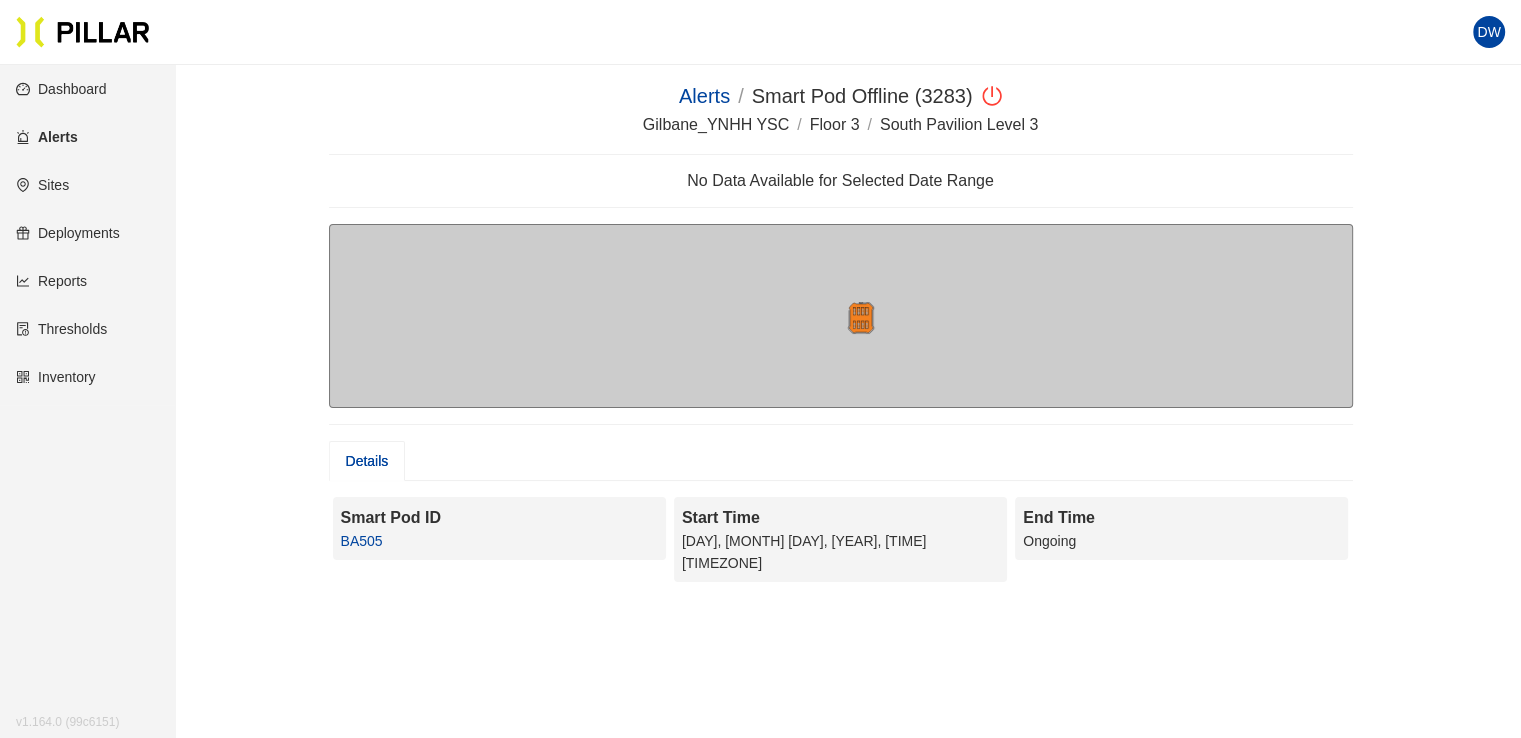 click on "[DAY], [MONTH] [DAY], [YEAR], [TIME] [TIMEZONE]" at bounding box center (499, 541) 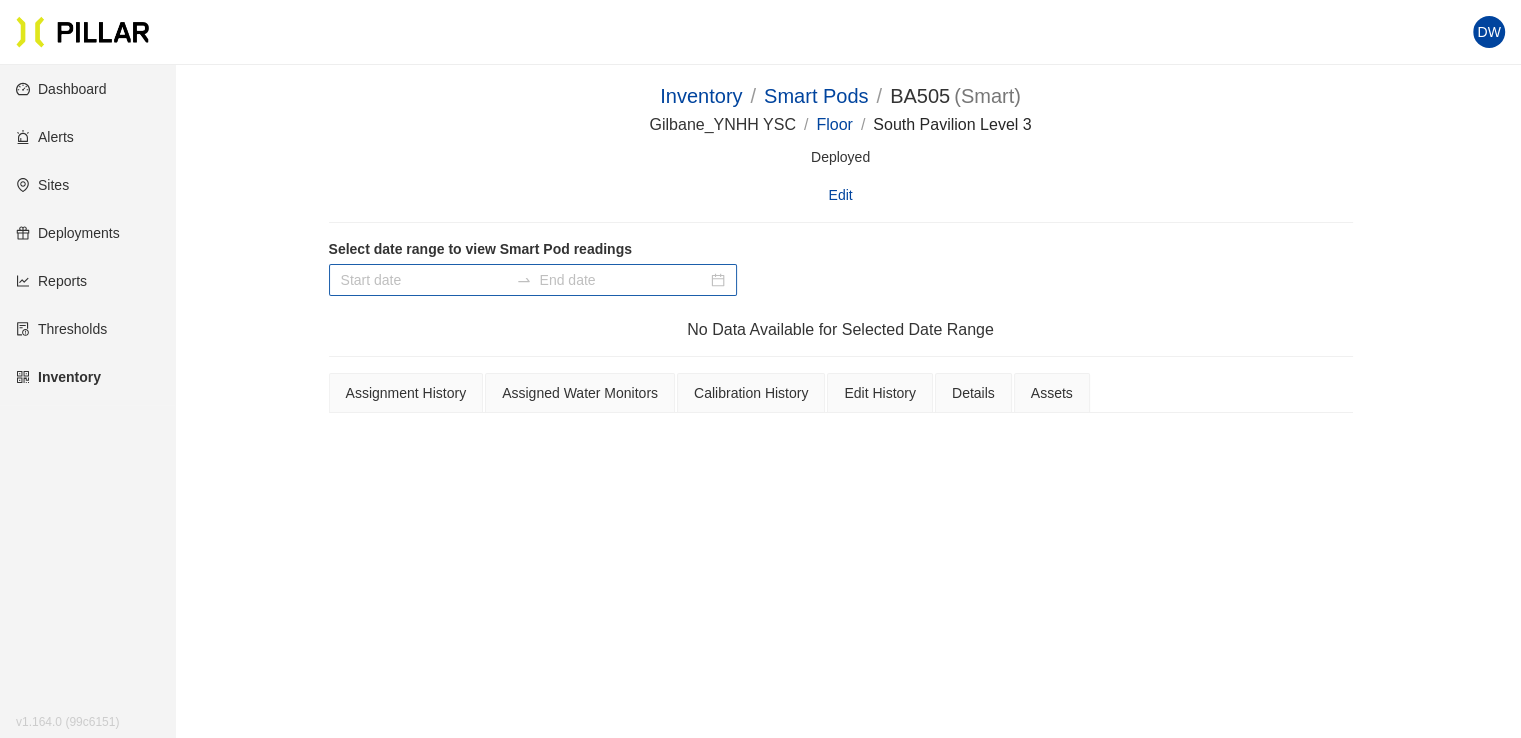 click on "Select date range to view Smart Pod readings No Data Available for Selected Date Range" at bounding box center (841, 289) 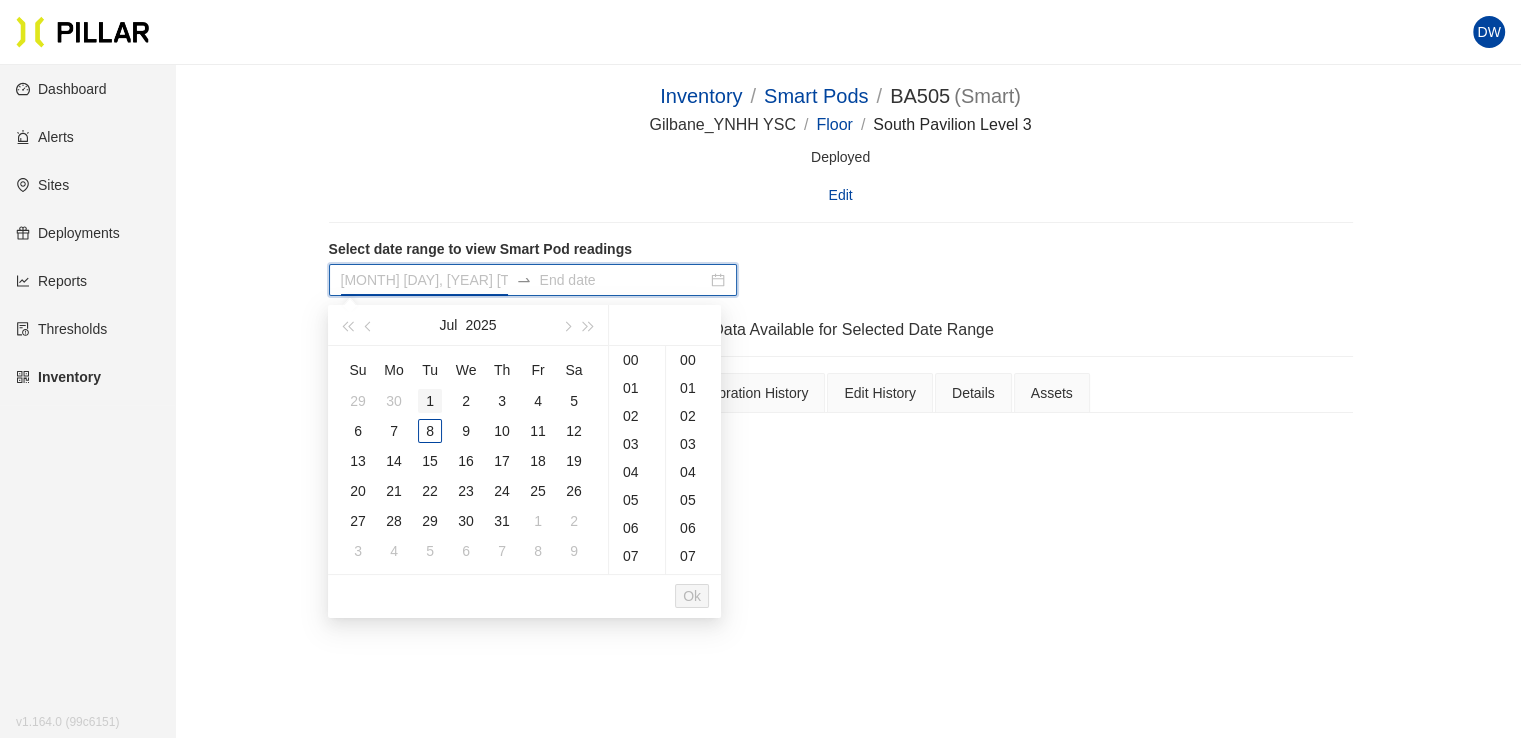 click on "1" at bounding box center (430, 401) 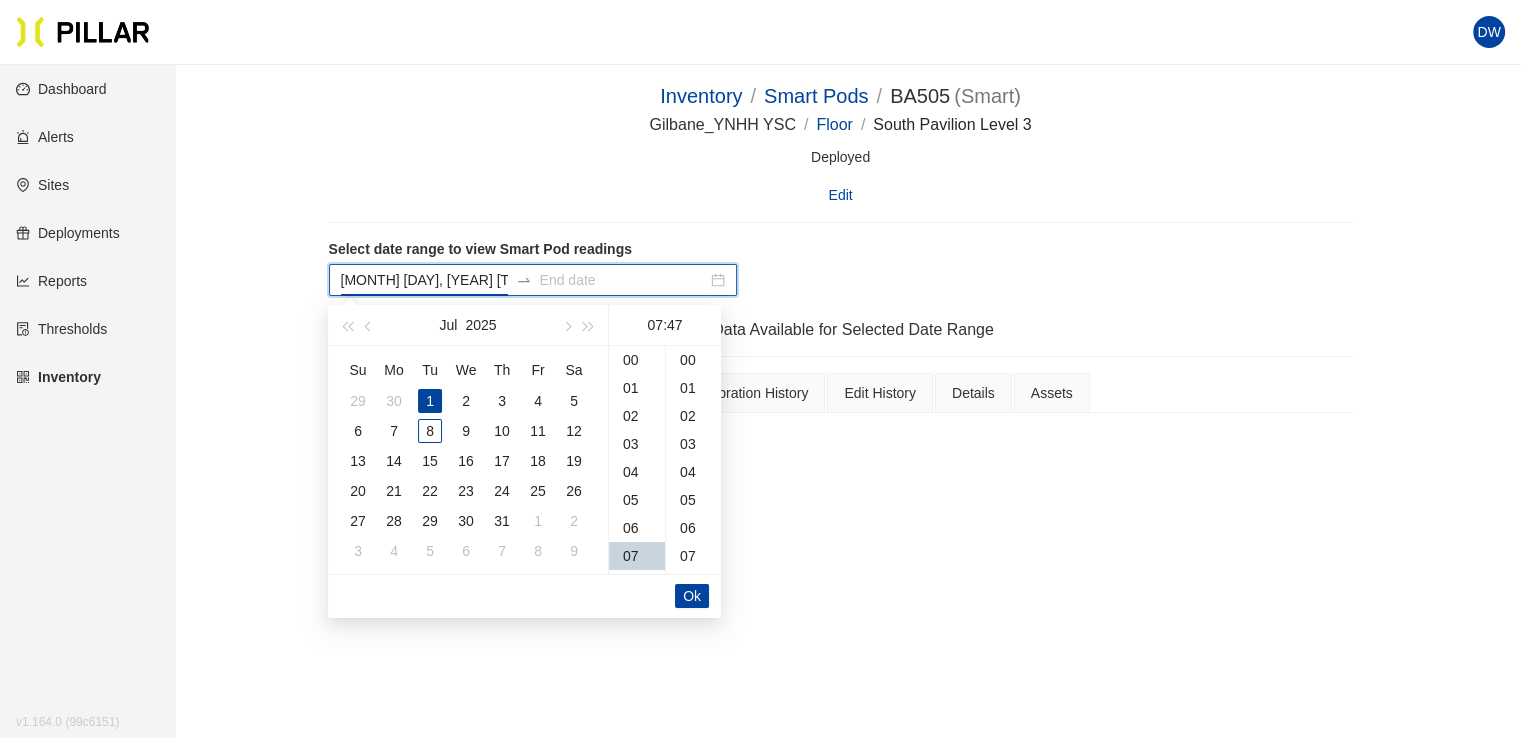 scroll, scrollTop: 196, scrollLeft: 0, axis: vertical 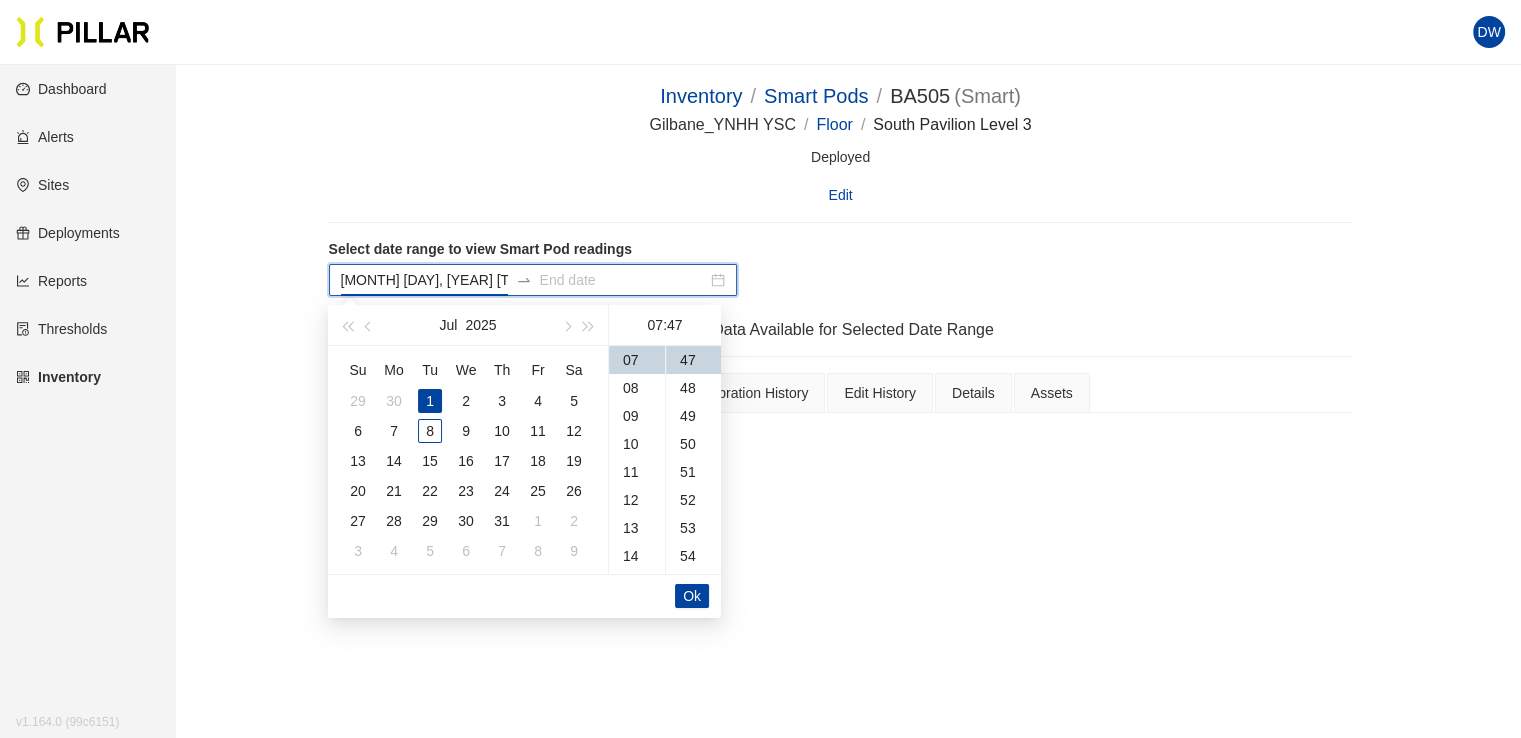 click at bounding box center (424, 280) 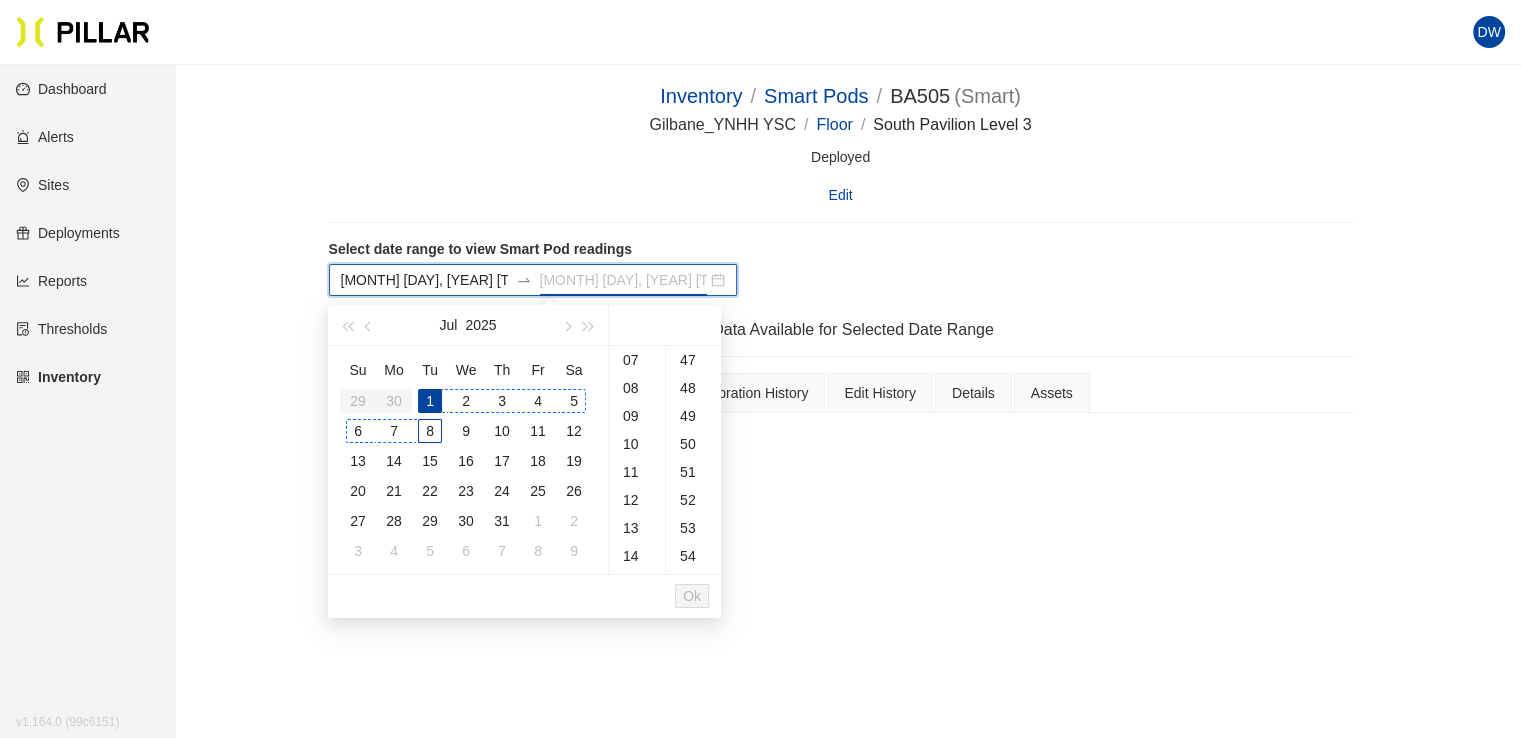 click on "8" at bounding box center (430, 431) 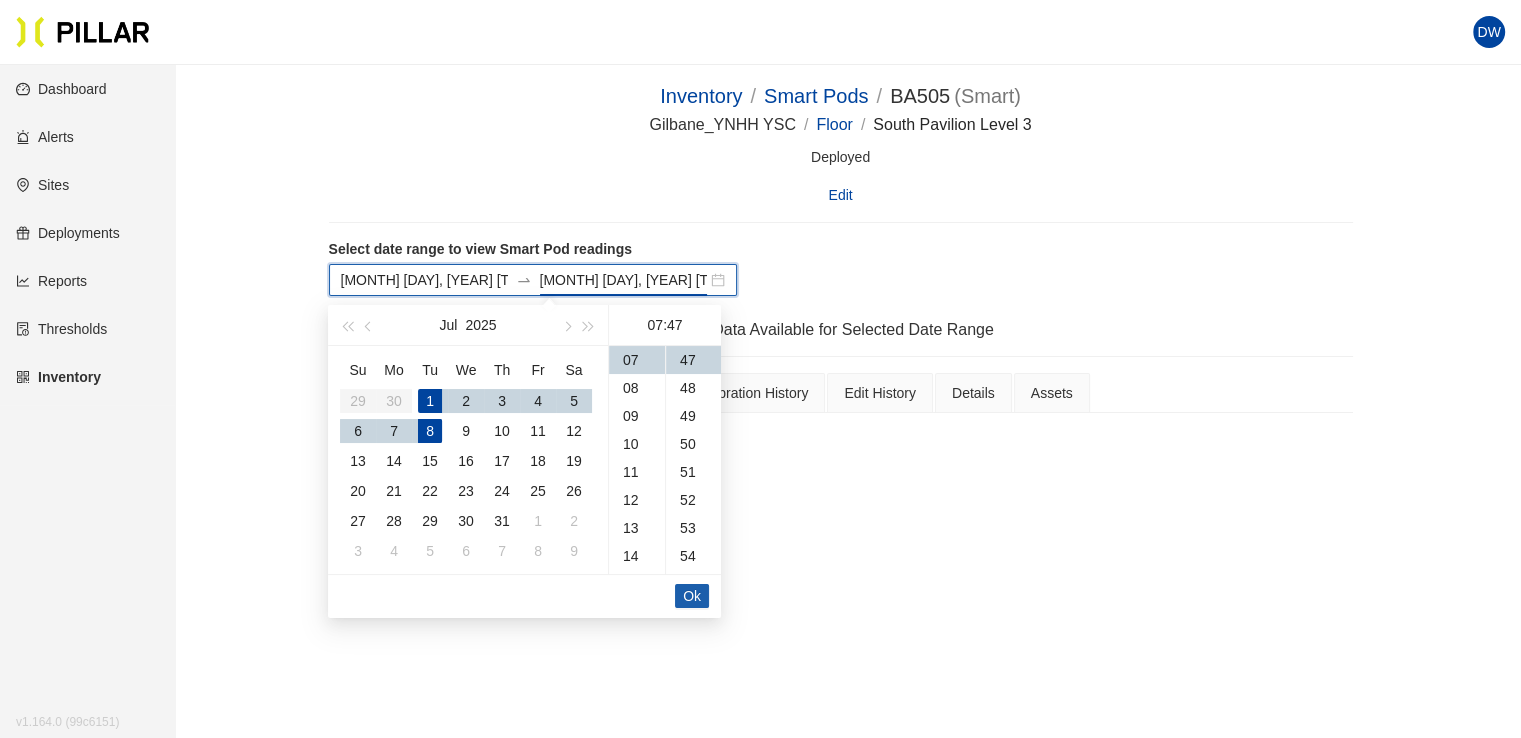 click on "Ok" at bounding box center [692, 596] 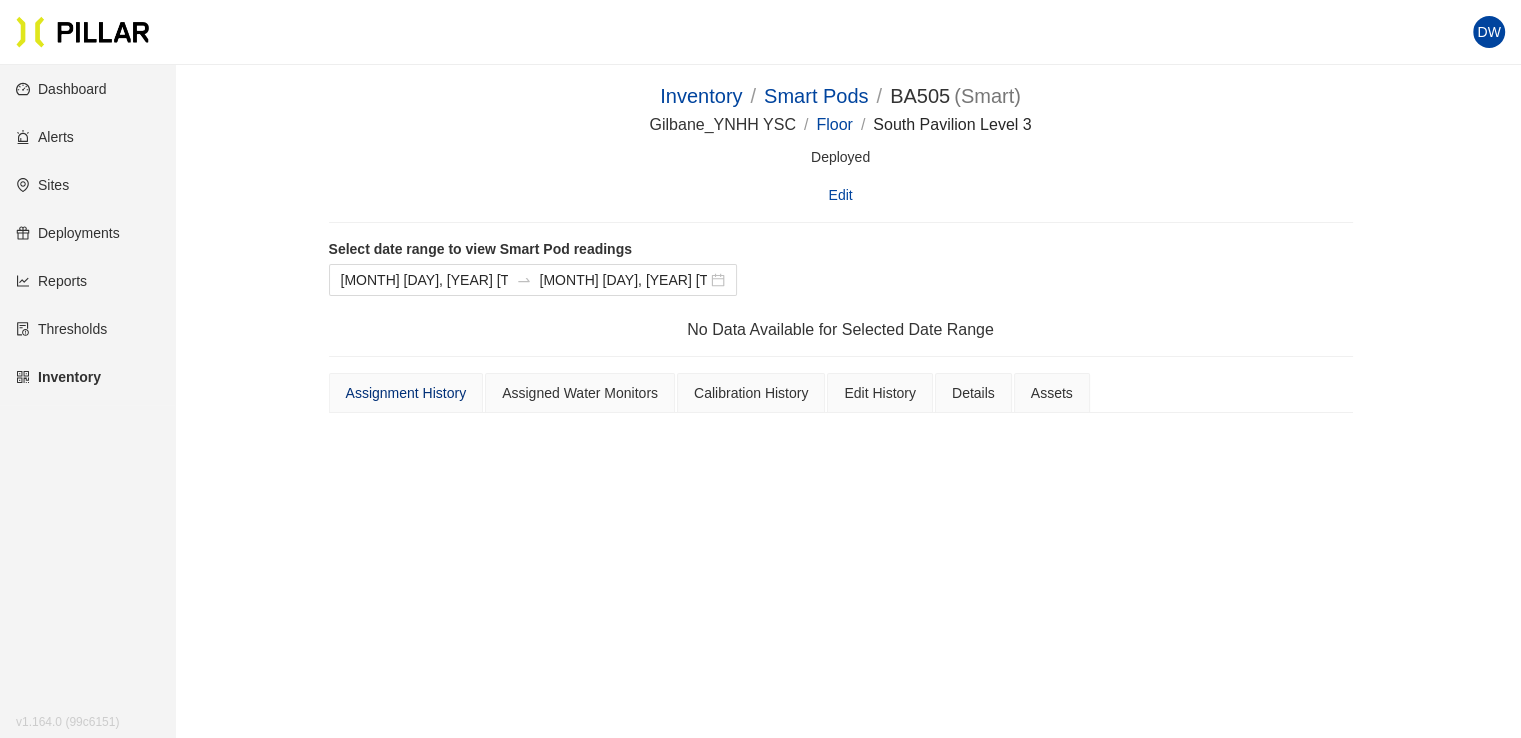 click on "Assignment History" at bounding box center (406, 393) 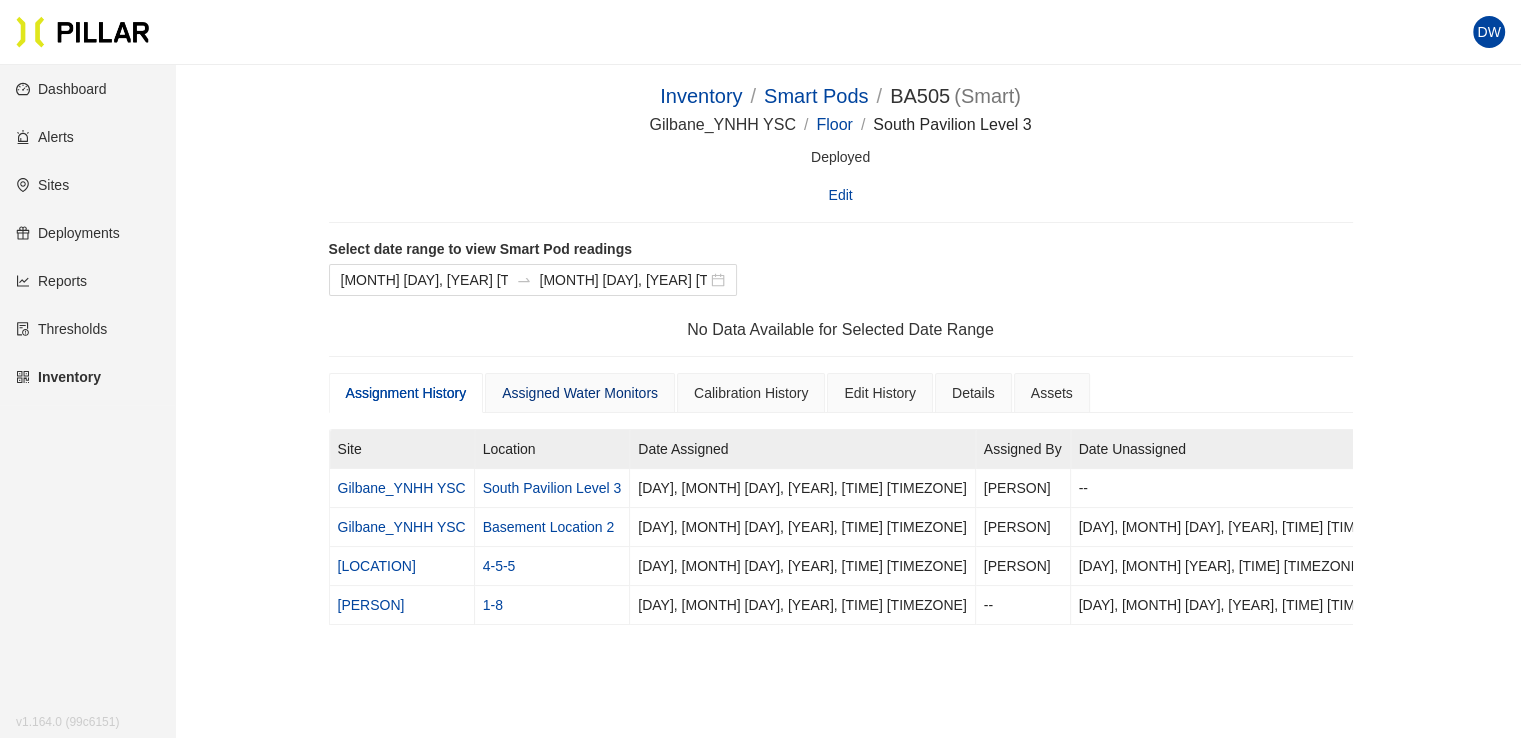 click on "Assigned Water Monitors" at bounding box center [580, 393] 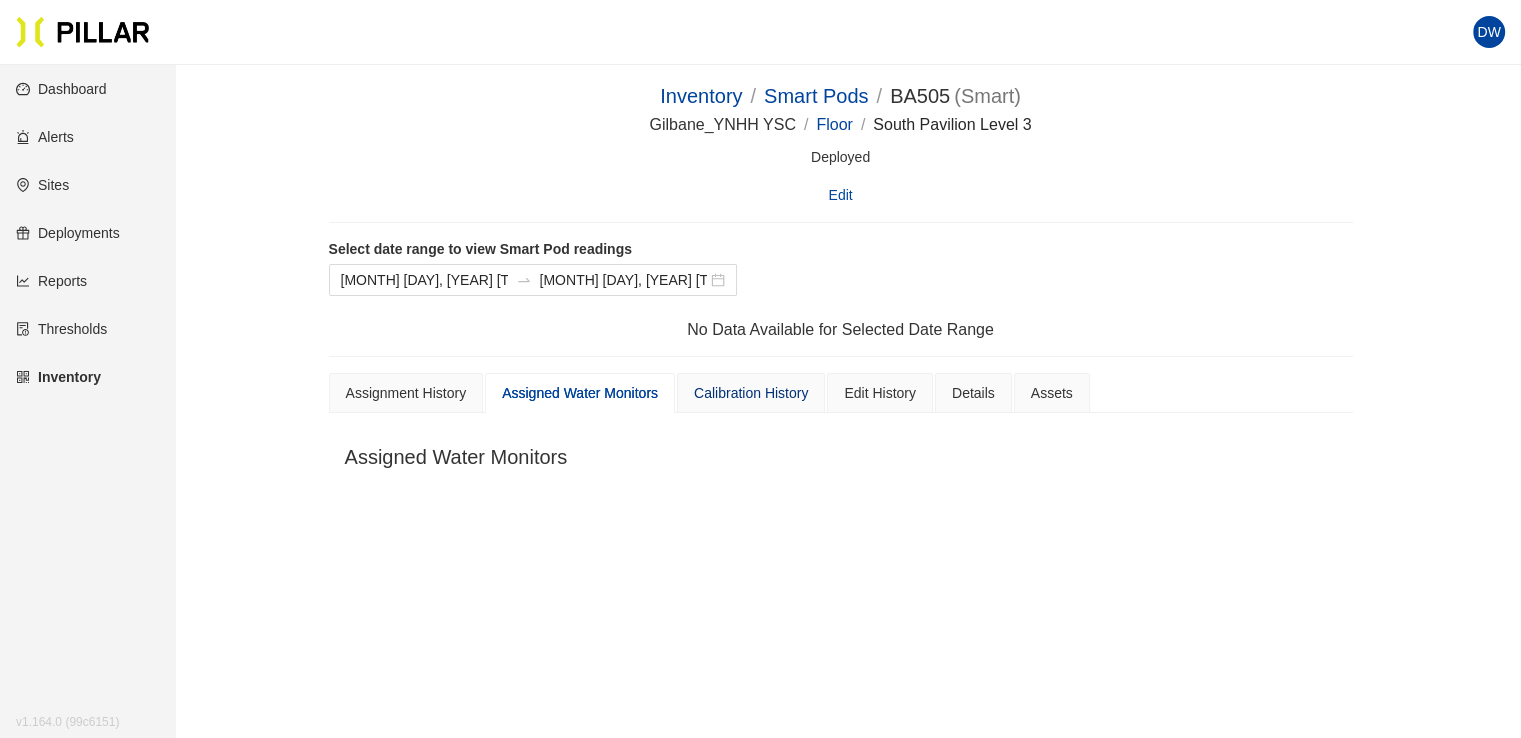 click on "Calibration History" at bounding box center (751, 393) 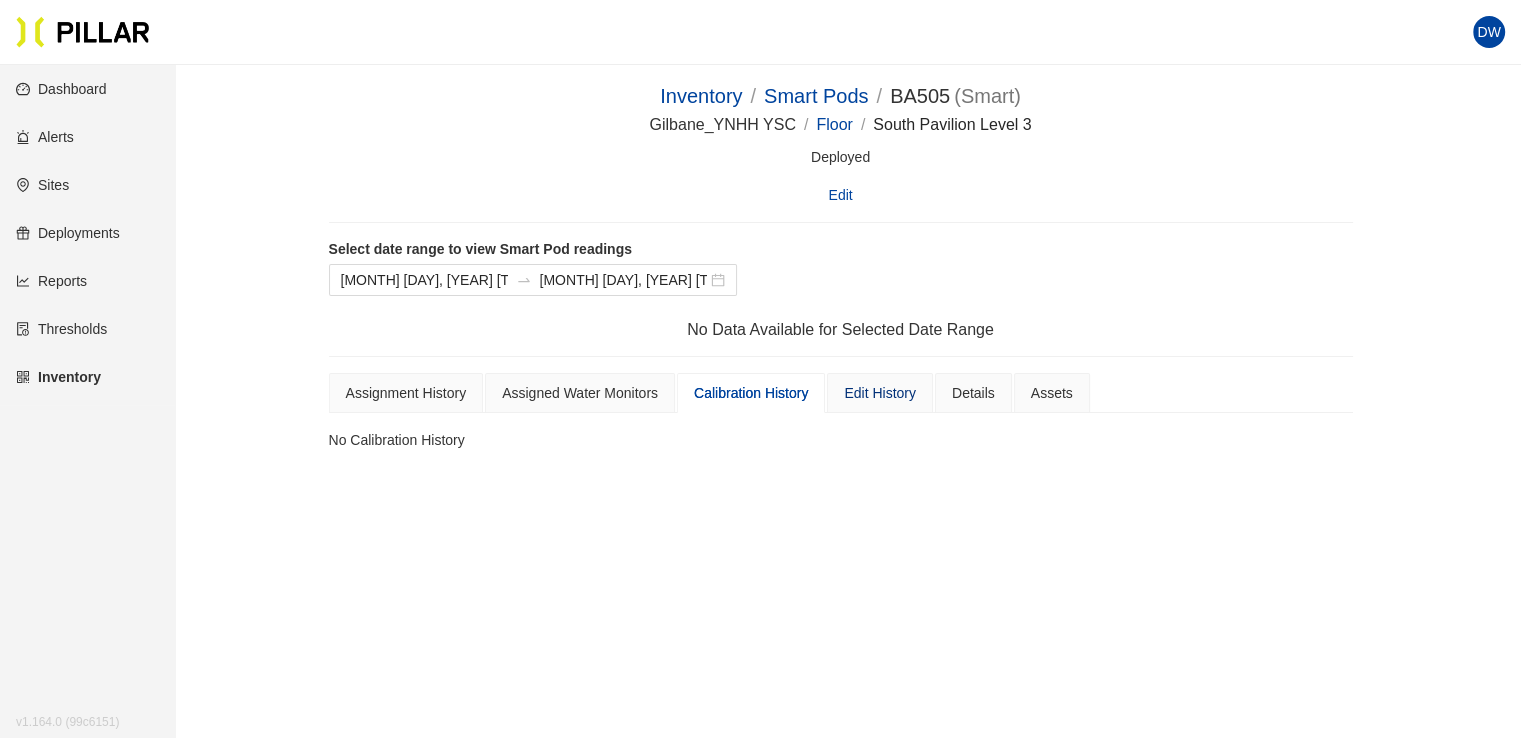 click on "Edit History" at bounding box center [880, 393] 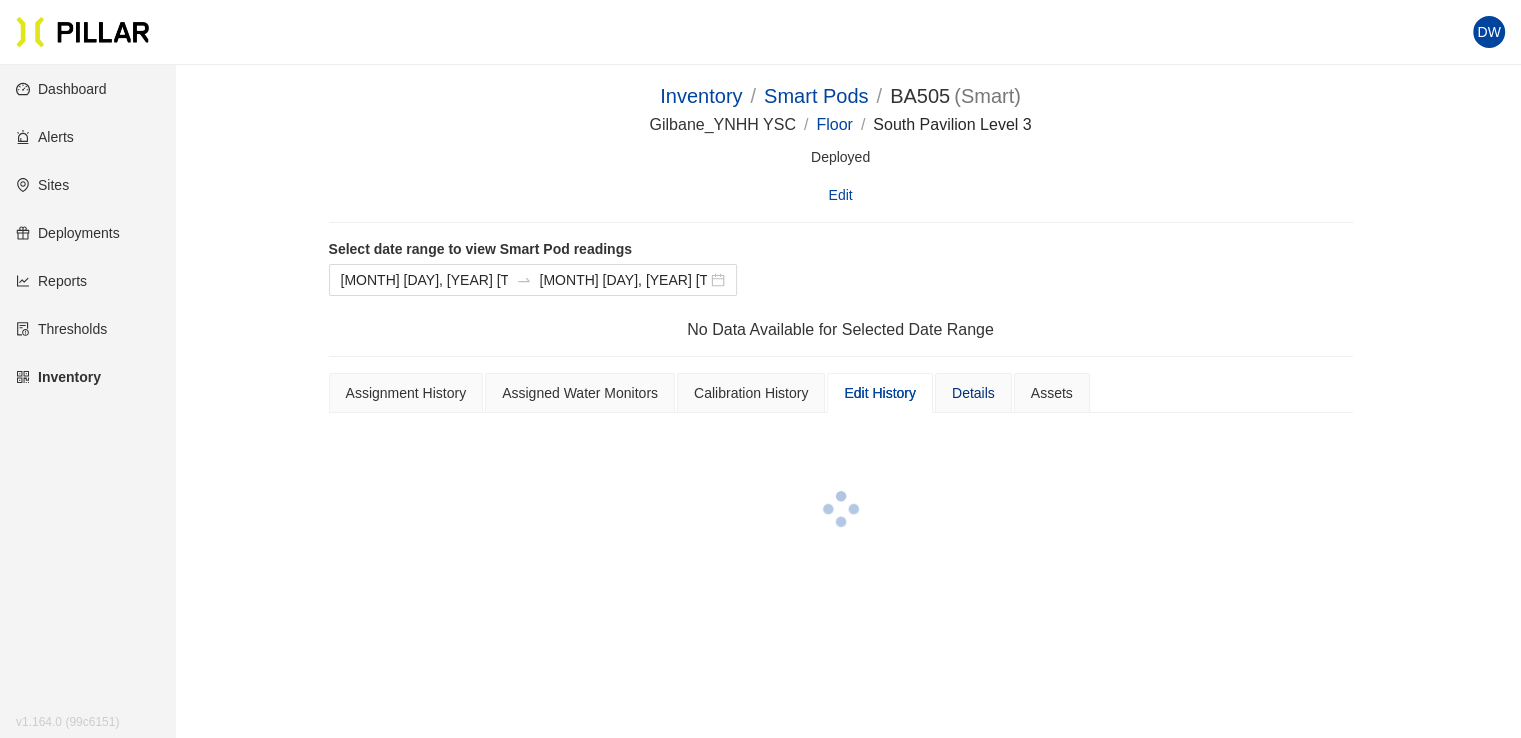 click on "Details" at bounding box center (973, 393) 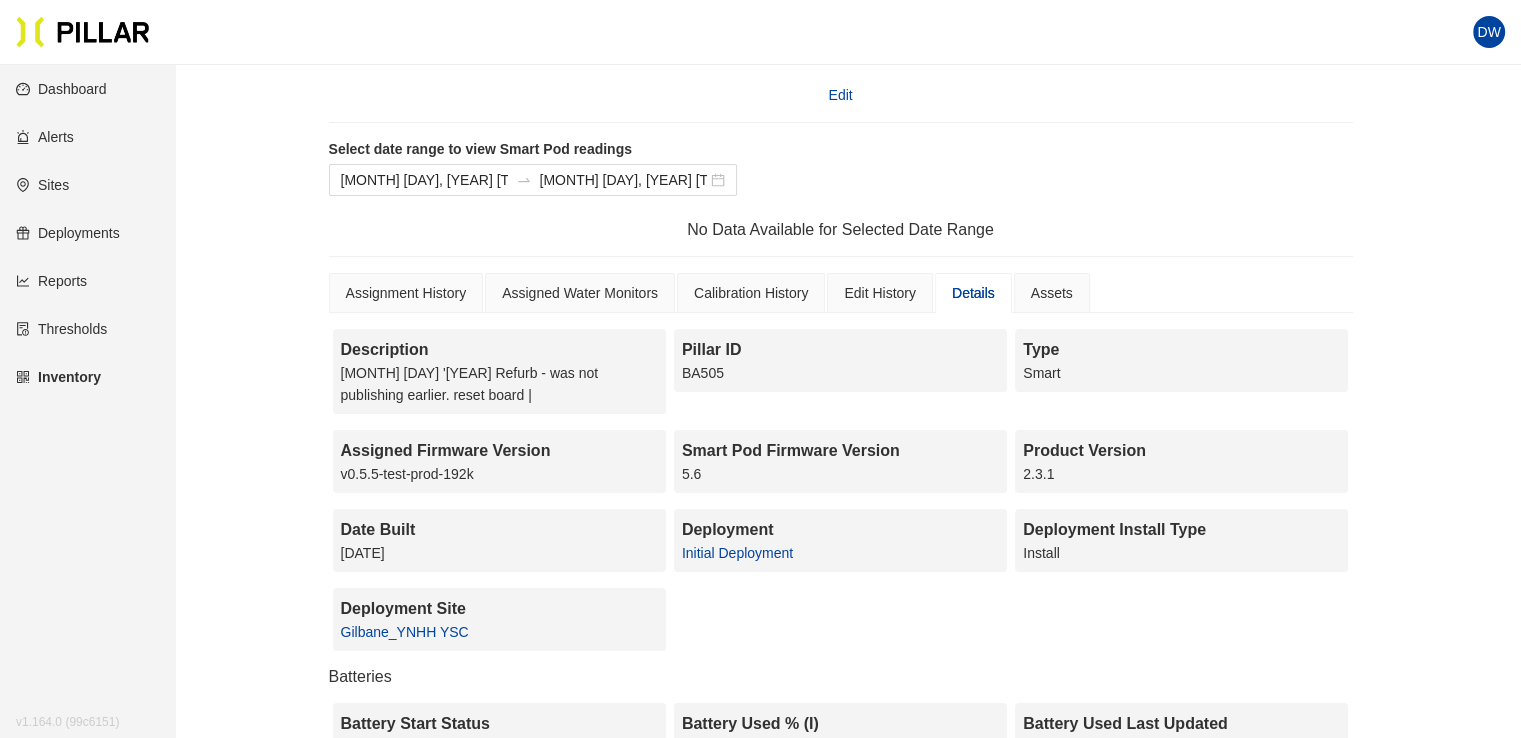 click on "Initial Deployment" at bounding box center (737, 553) 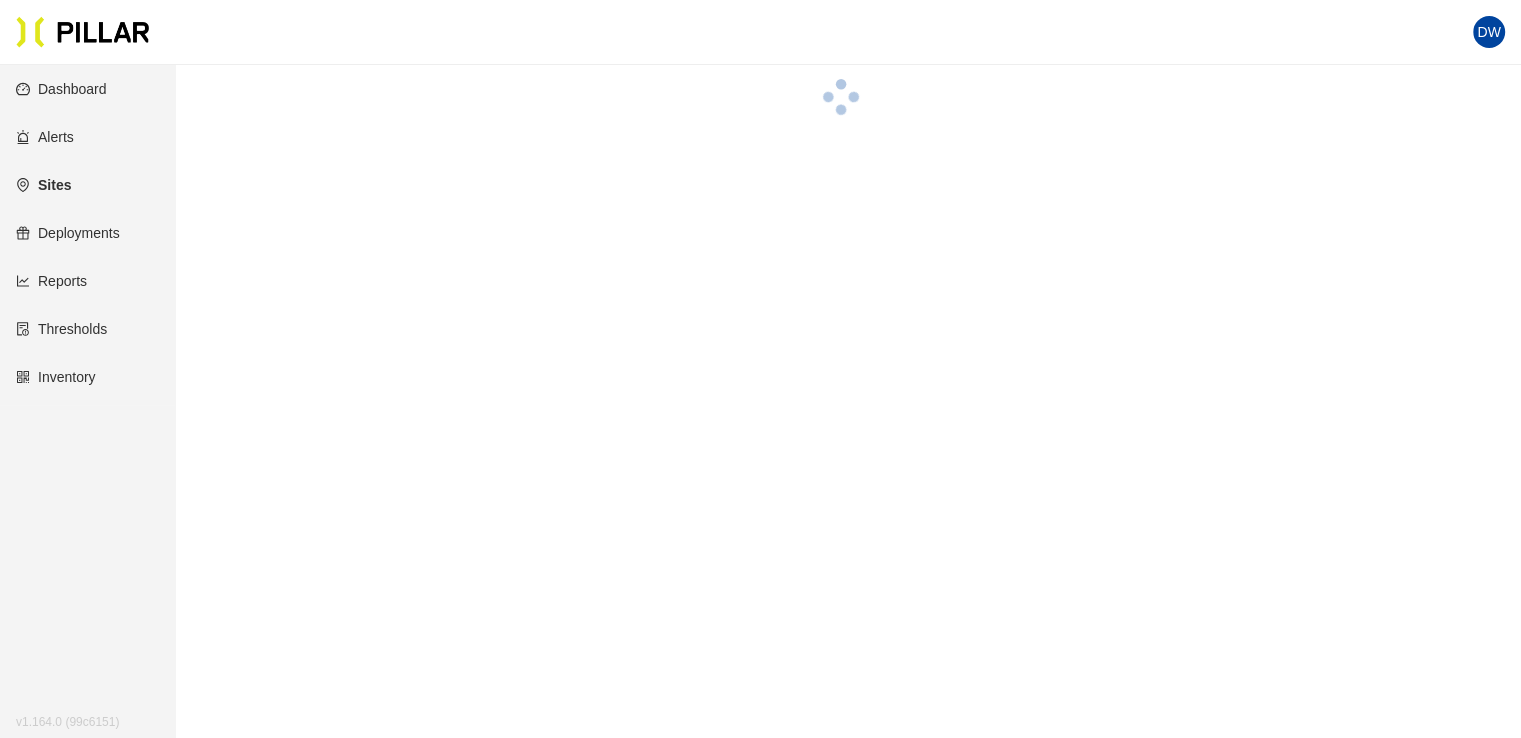 scroll, scrollTop: 100, scrollLeft: 0, axis: vertical 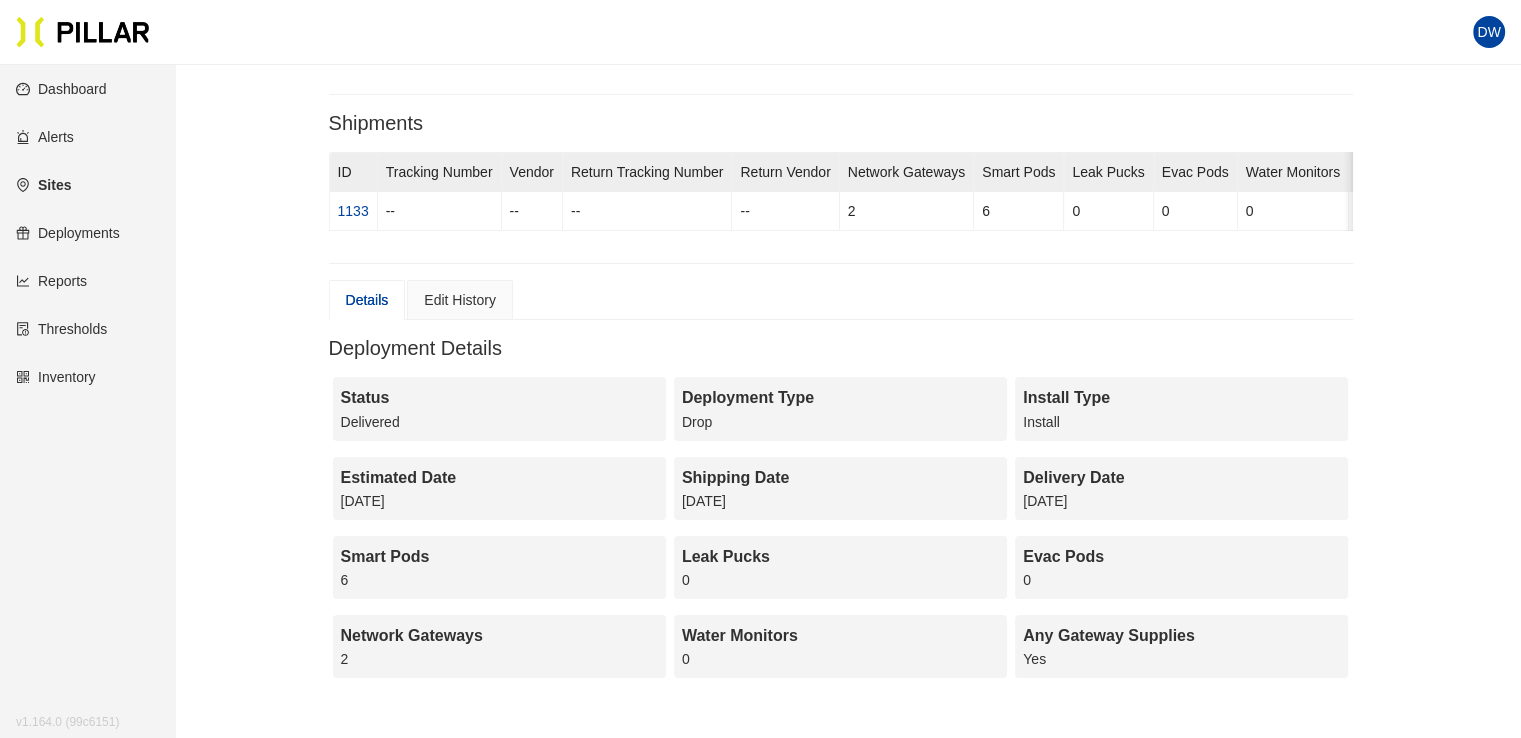 click on "Delivered" at bounding box center [499, 422] 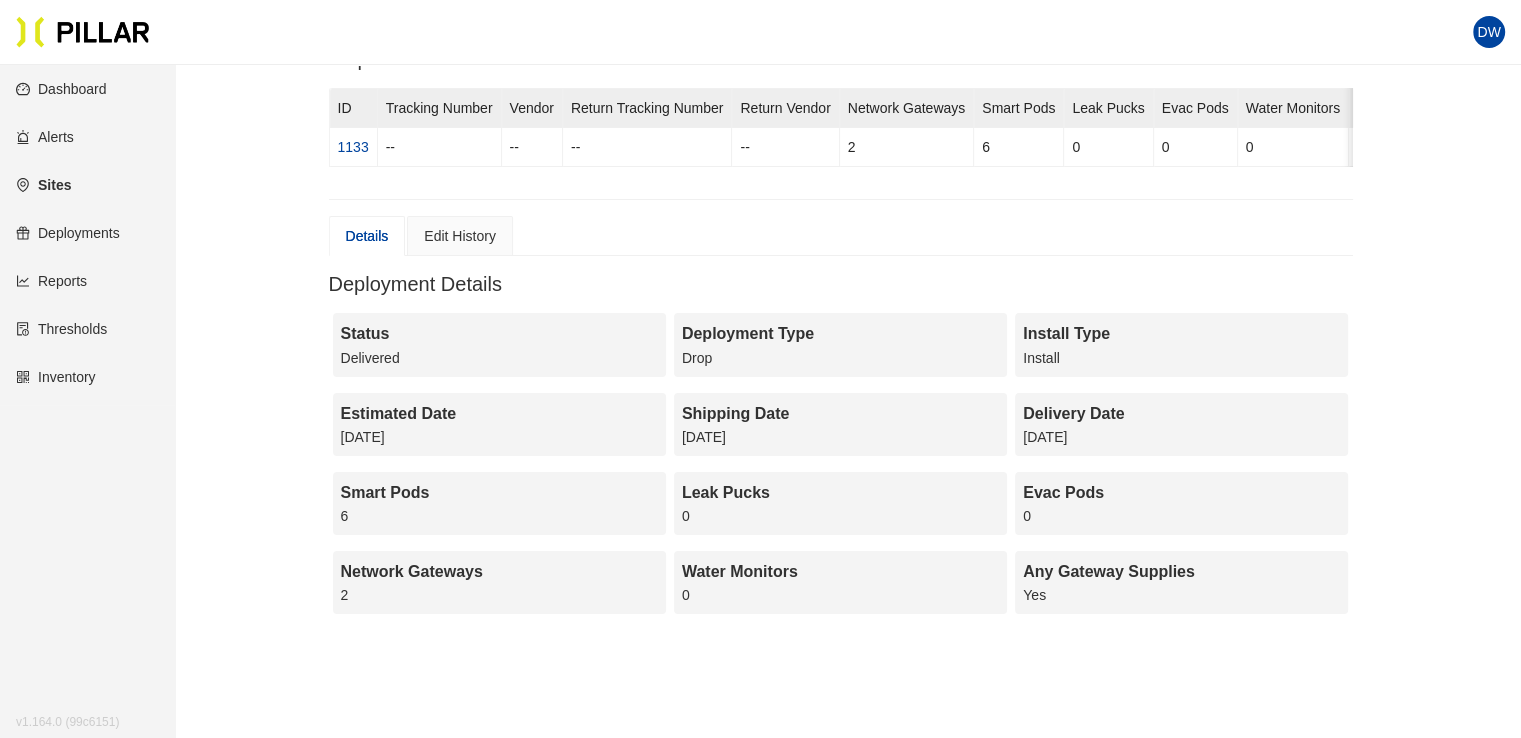 scroll, scrollTop: 200, scrollLeft: 0, axis: vertical 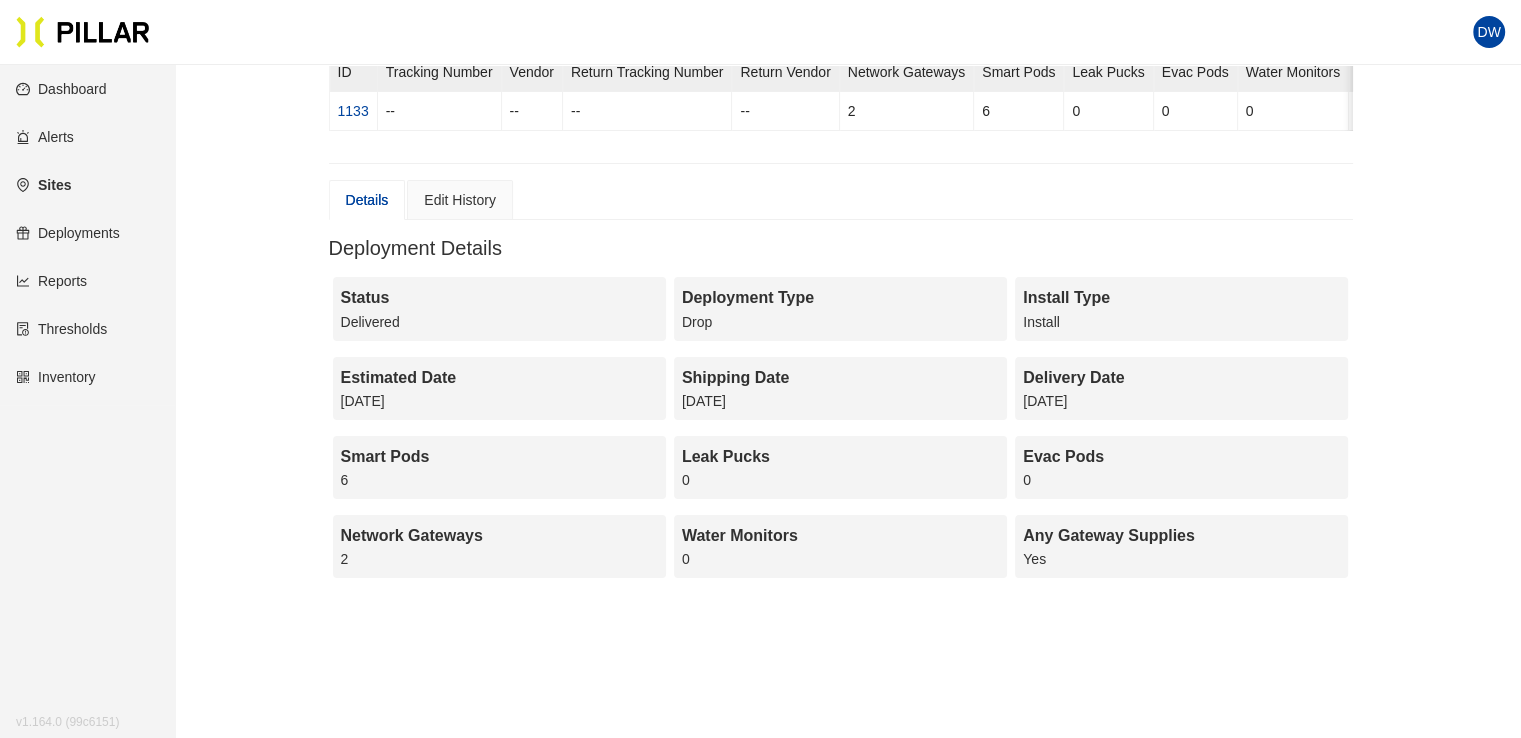 click on "Network Gateways 2" at bounding box center [499, 308] 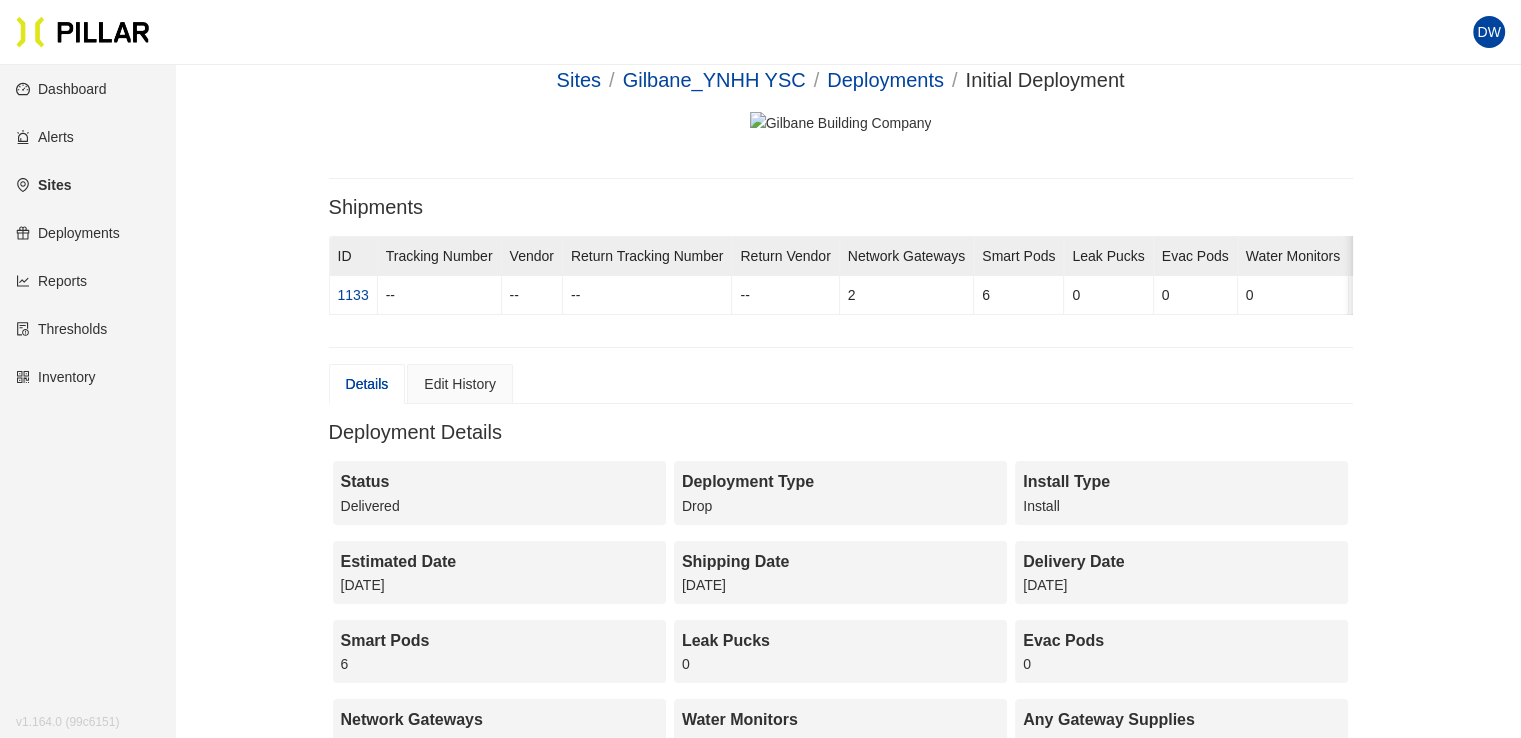 scroll, scrollTop: 0, scrollLeft: 0, axis: both 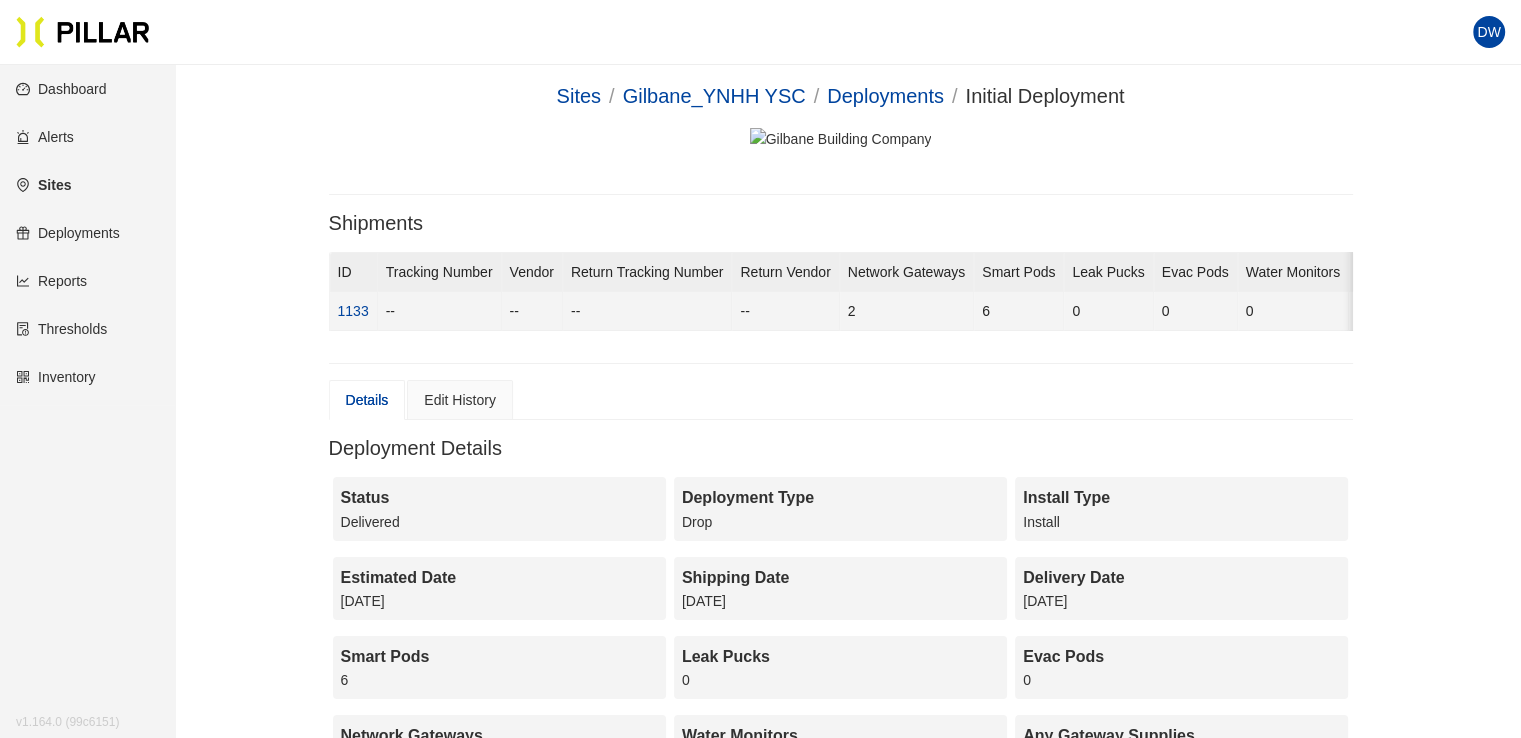 click on "1133" at bounding box center [353, 311] 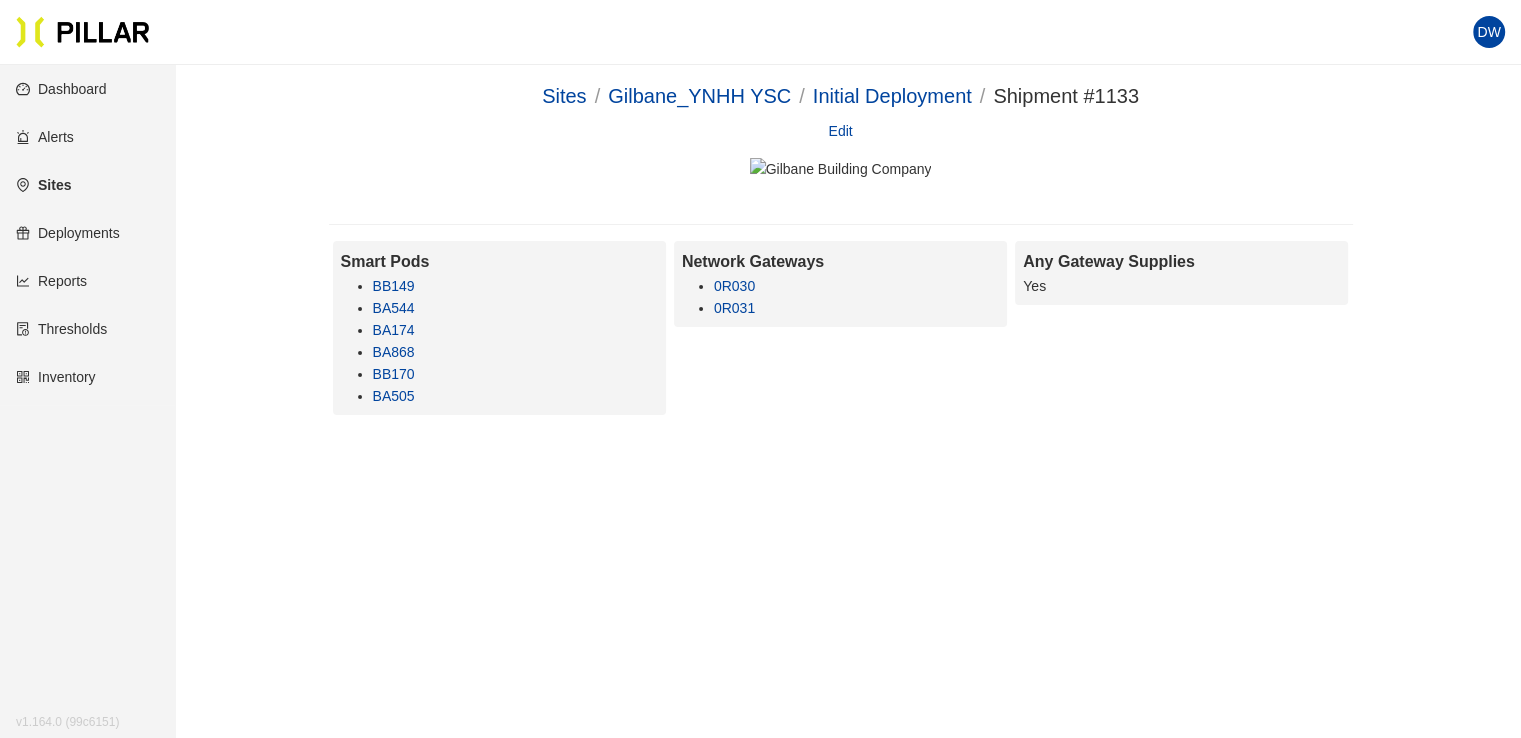 click on "BB149" at bounding box center [394, 286] 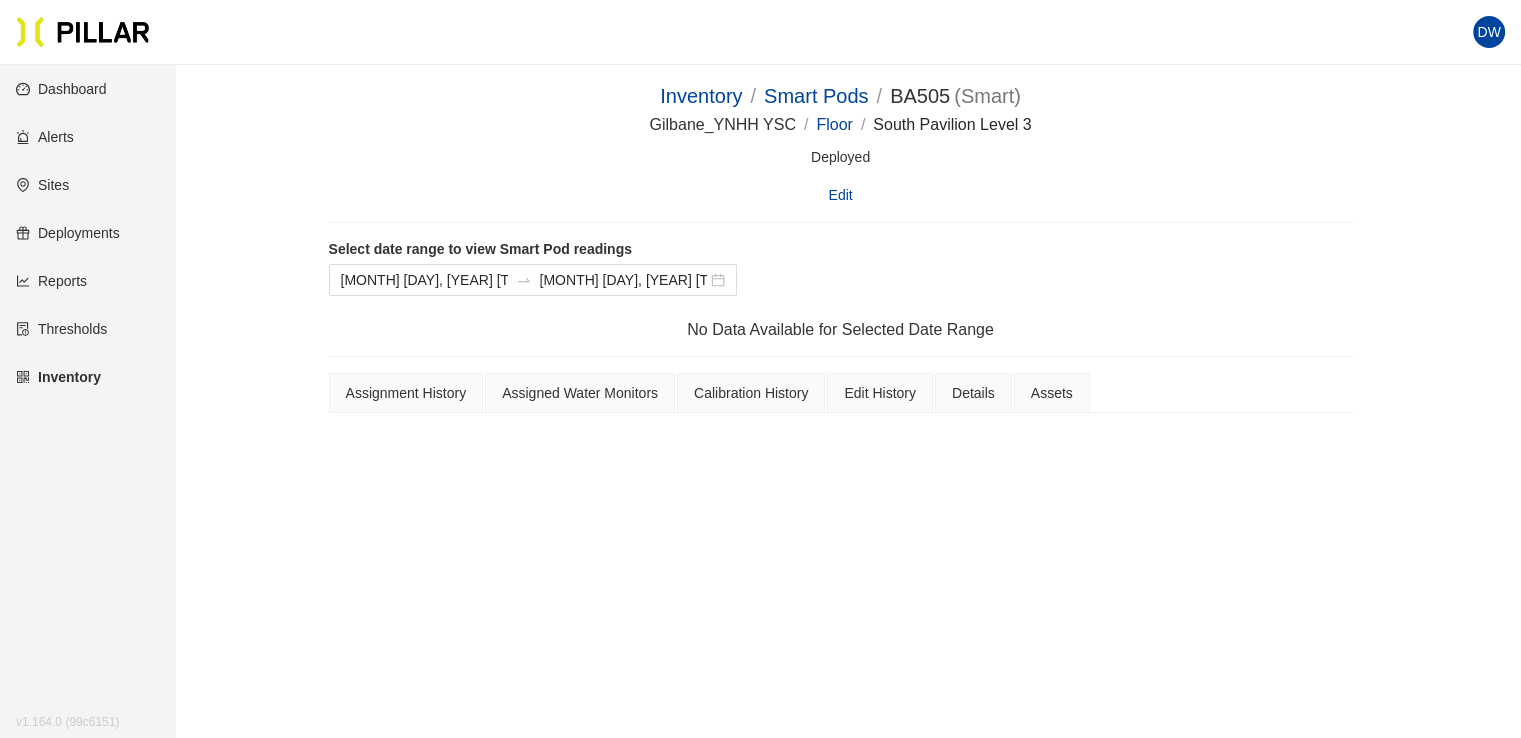 click on "Thresholds" at bounding box center (61, 329) 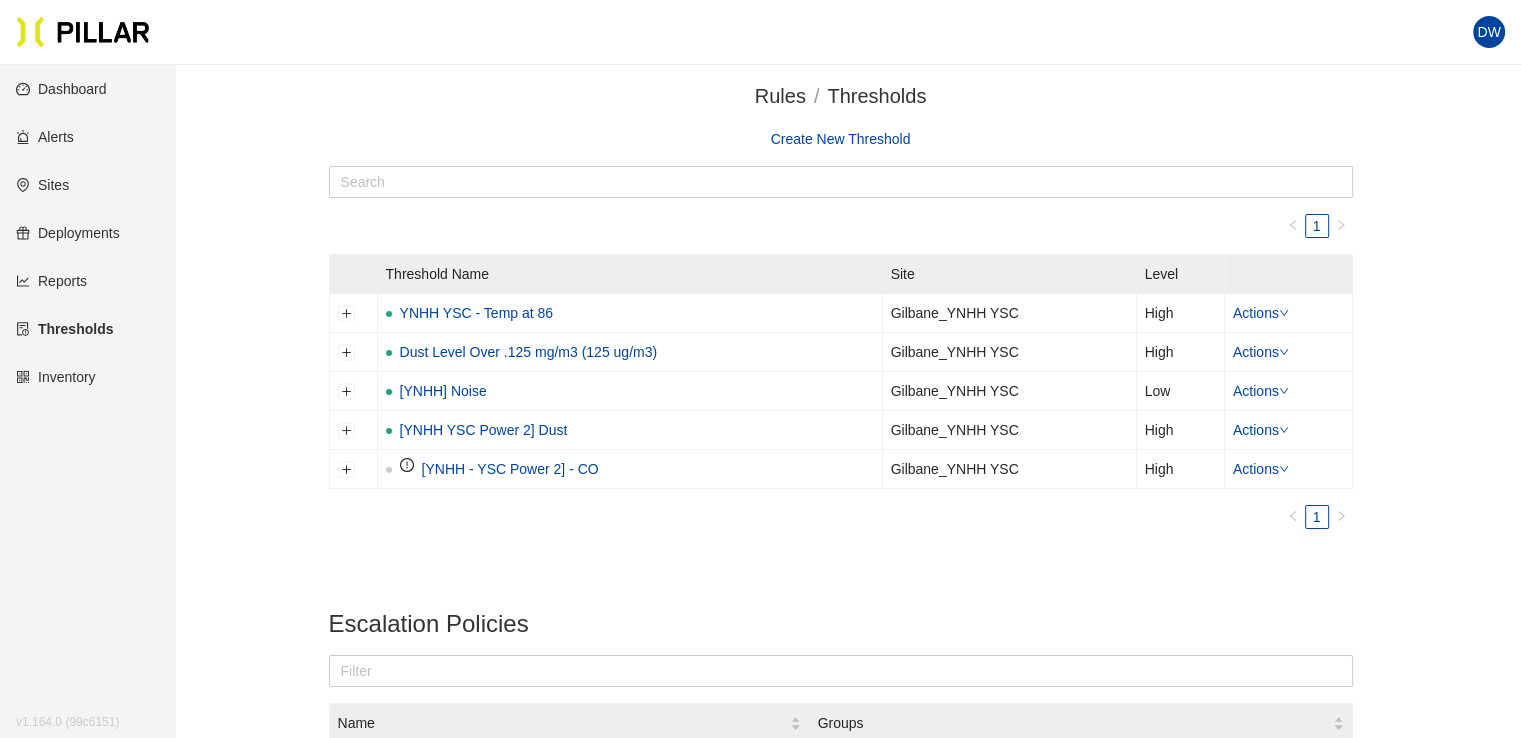 click on "Reports" at bounding box center (51, 281) 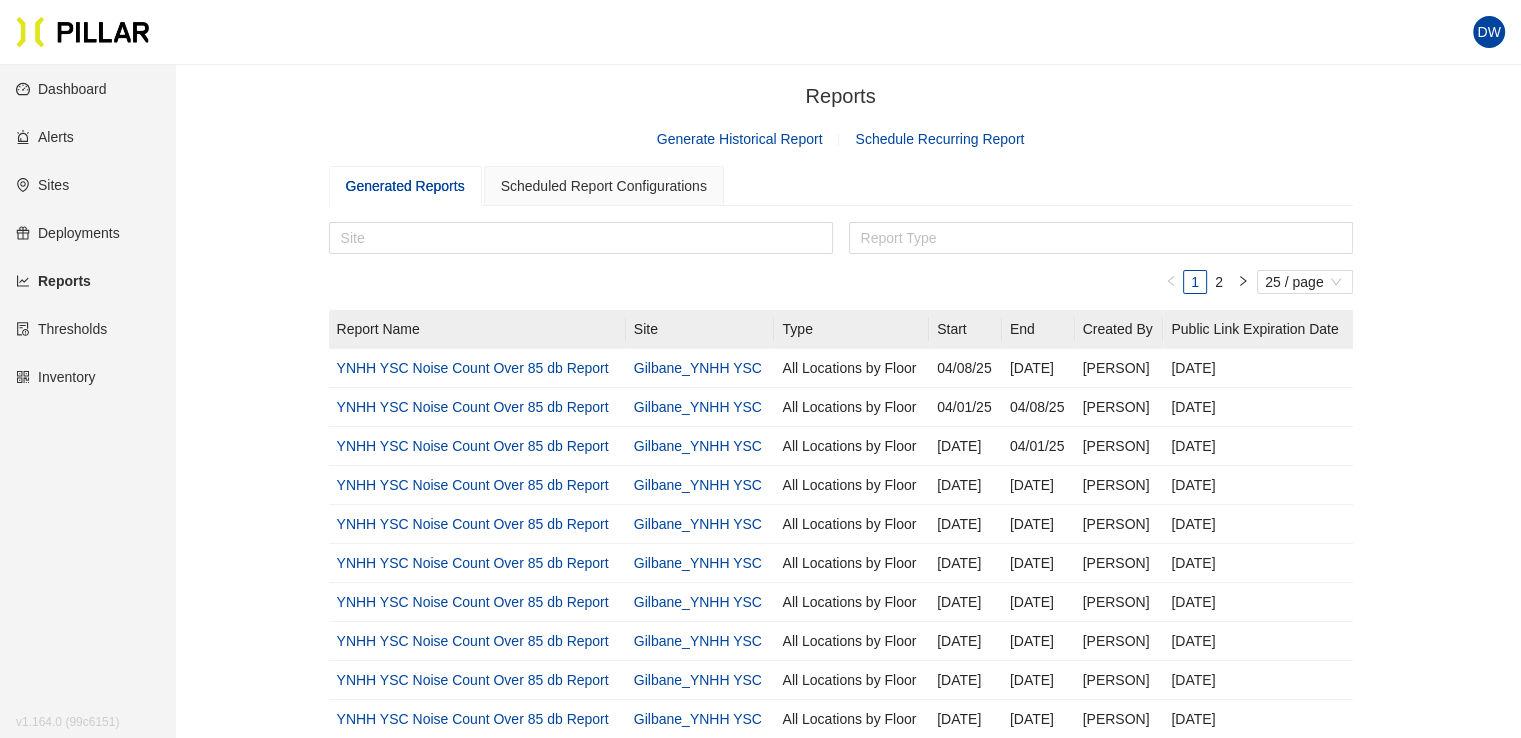 click on "Deployments" at bounding box center (68, 233) 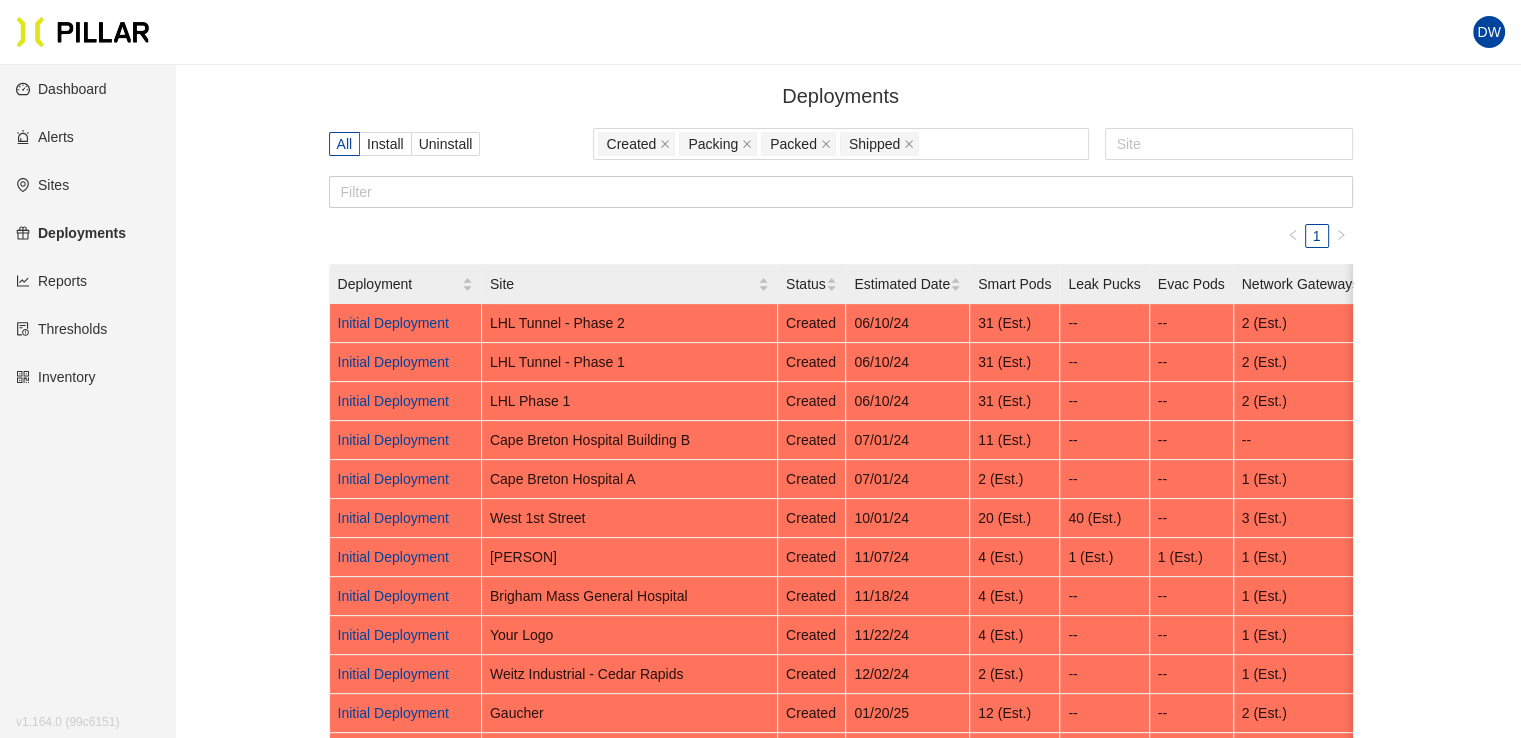 click on "Sites" at bounding box center (42, 185) 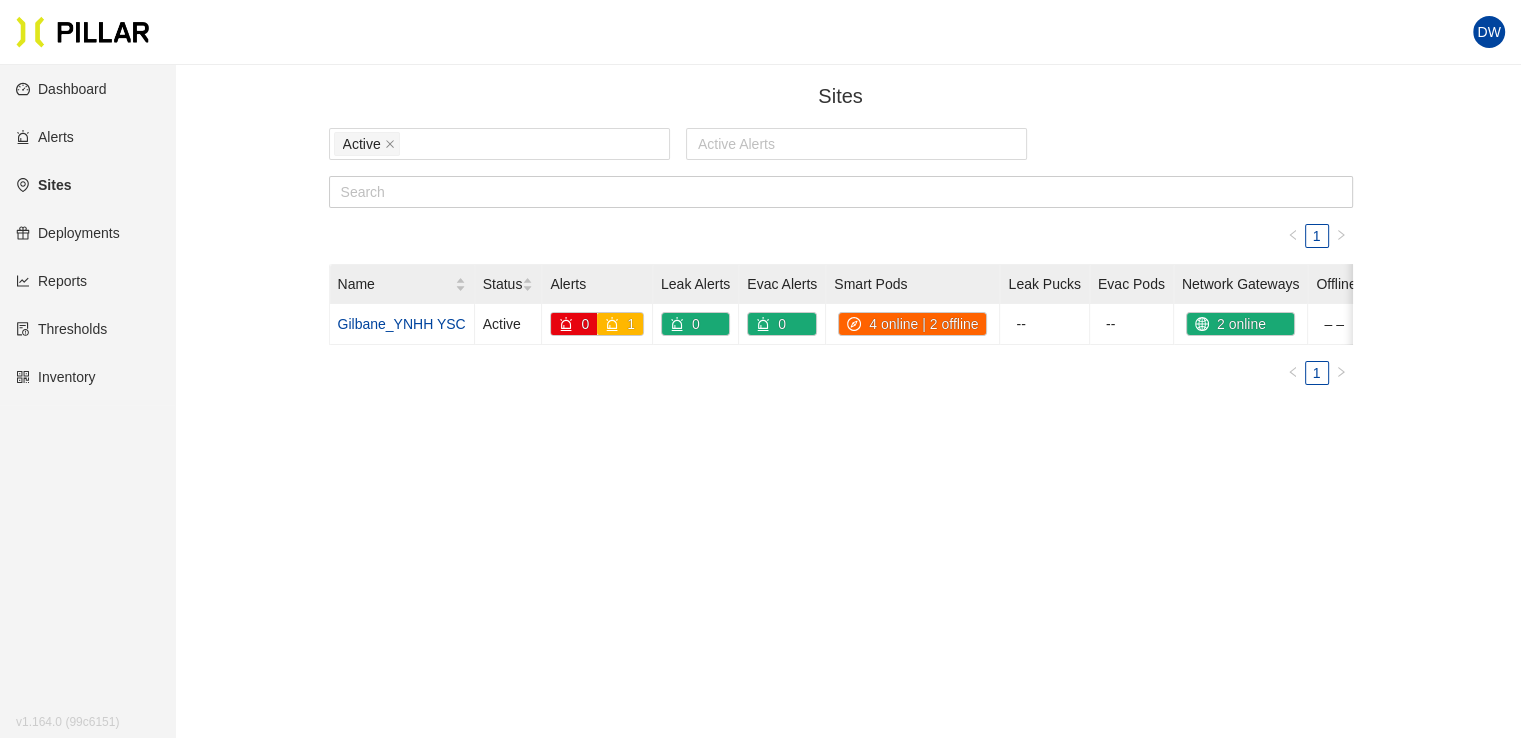 click on "Alerts" at bounding box center (45, 137) 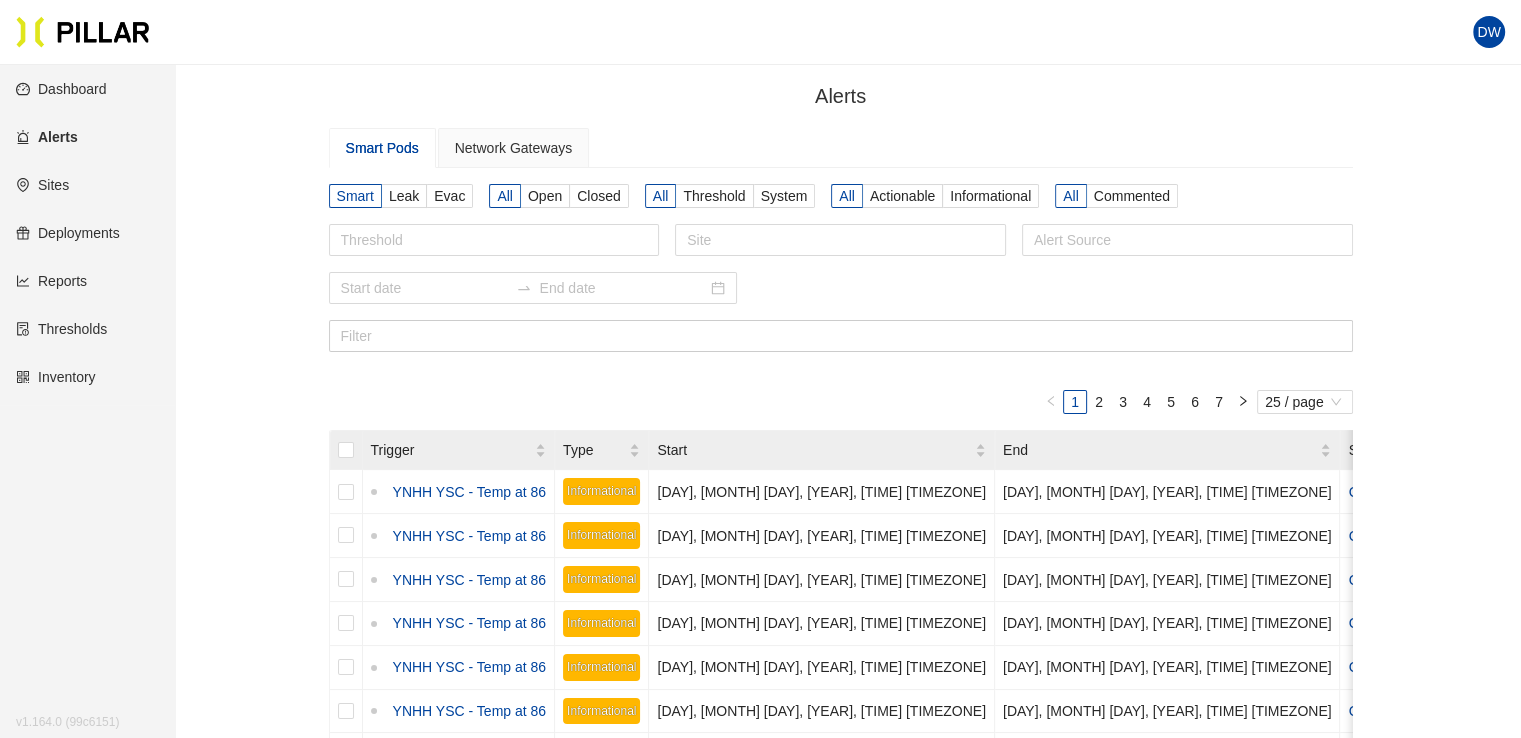 click on "Dashboard" at bounding box center [61, 89] 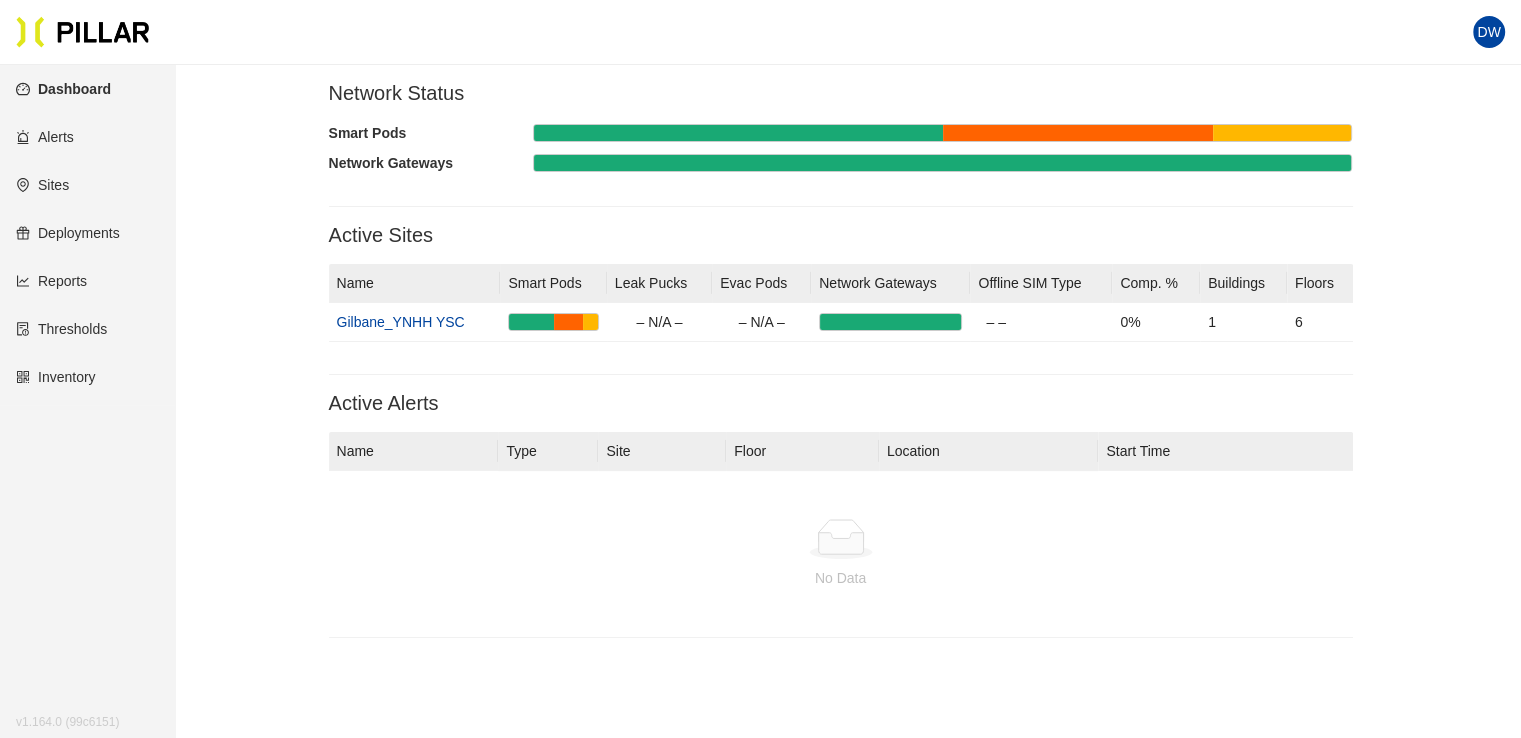 click on "Alerts" at bounding box center [45, 137] 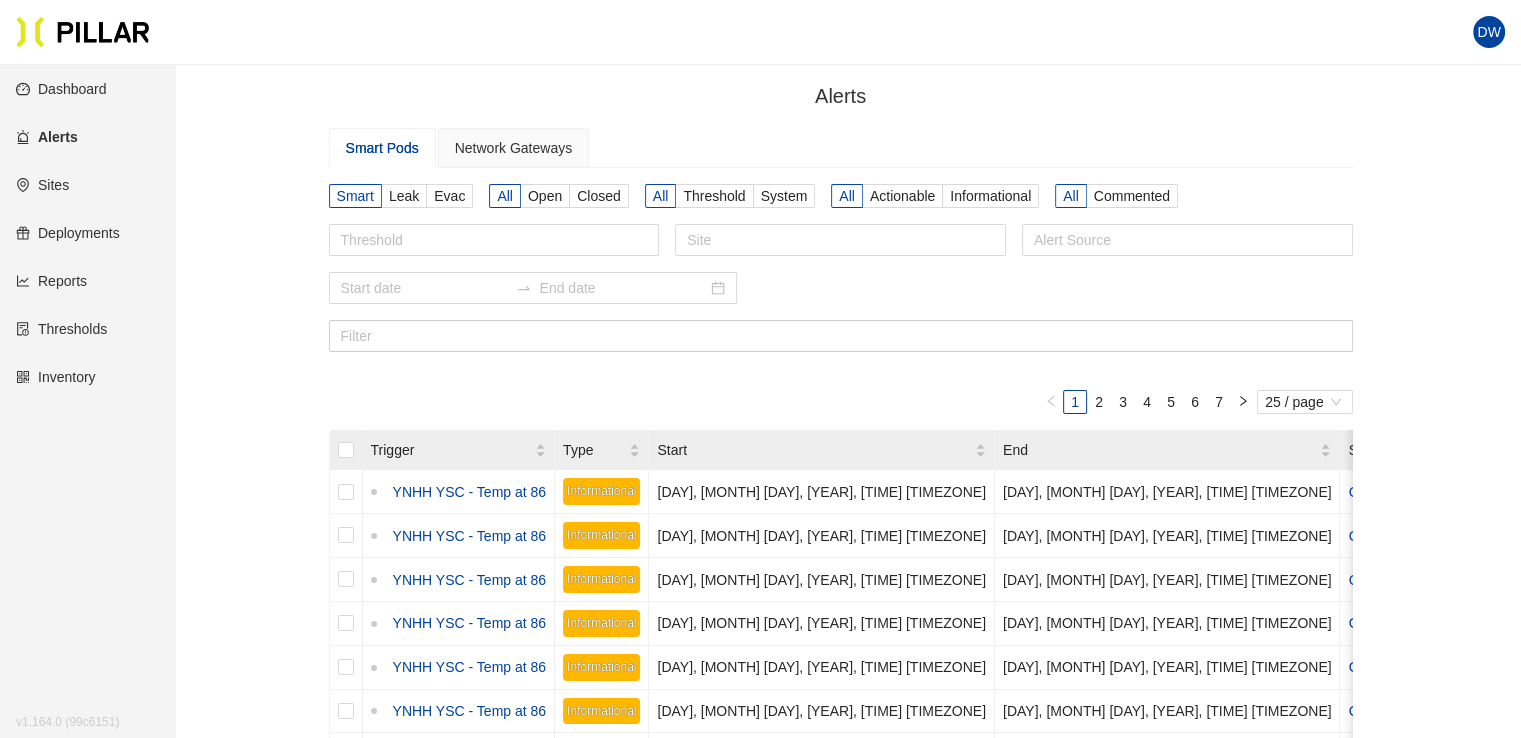 click on "Dashboard" at bounding box center [61, 89] 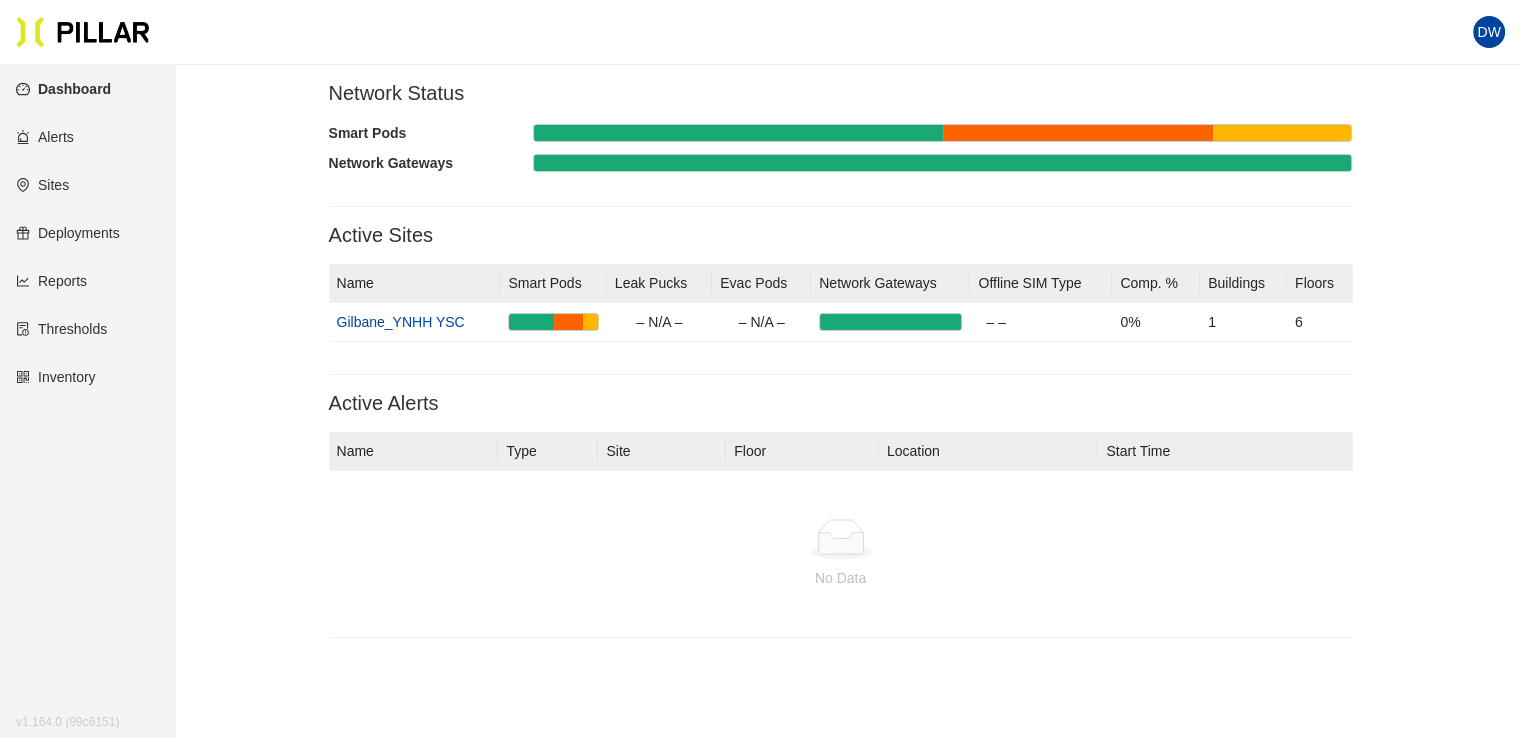 click at bounding box center [83, 32] 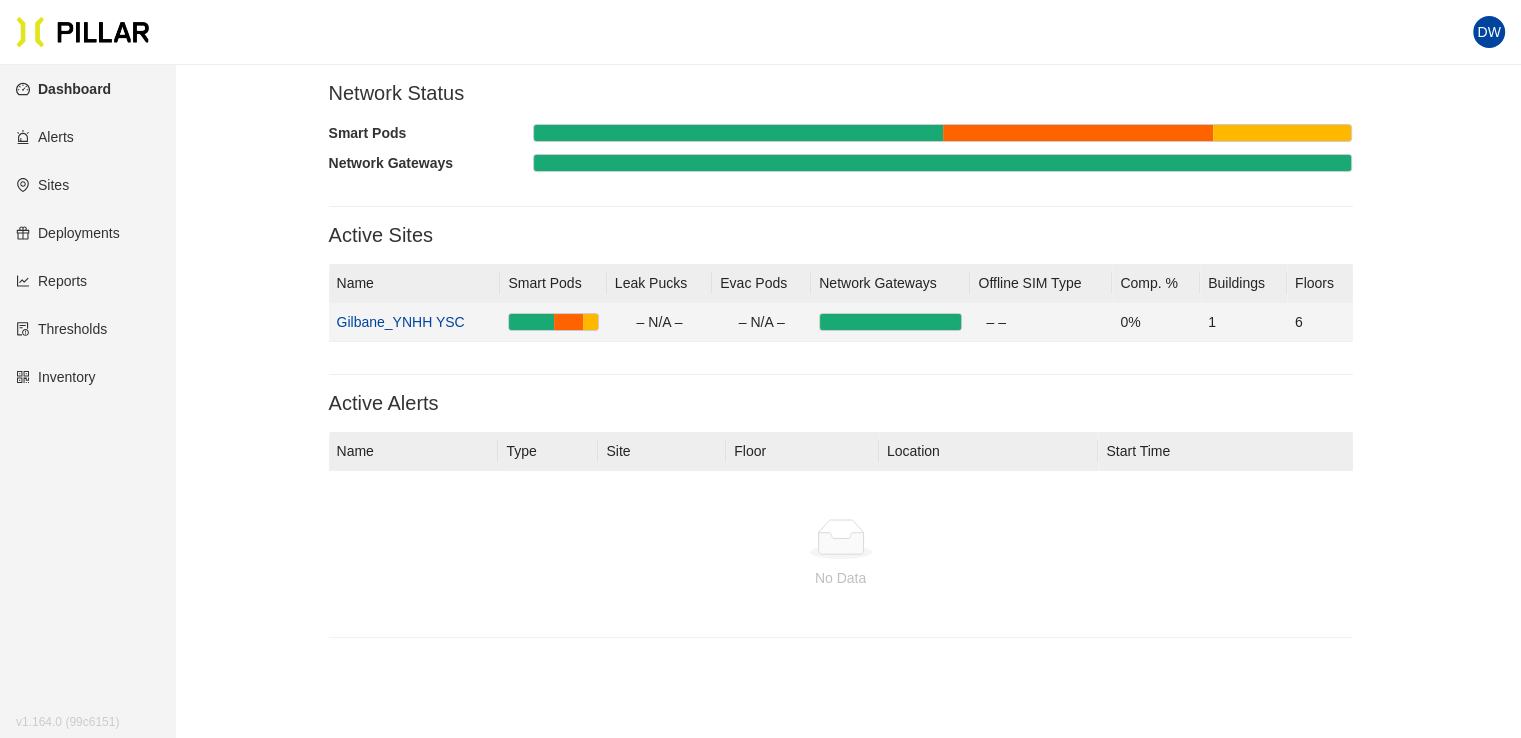 click on "Gilbane_YNHH YSC" at bounding box center (401, 322) 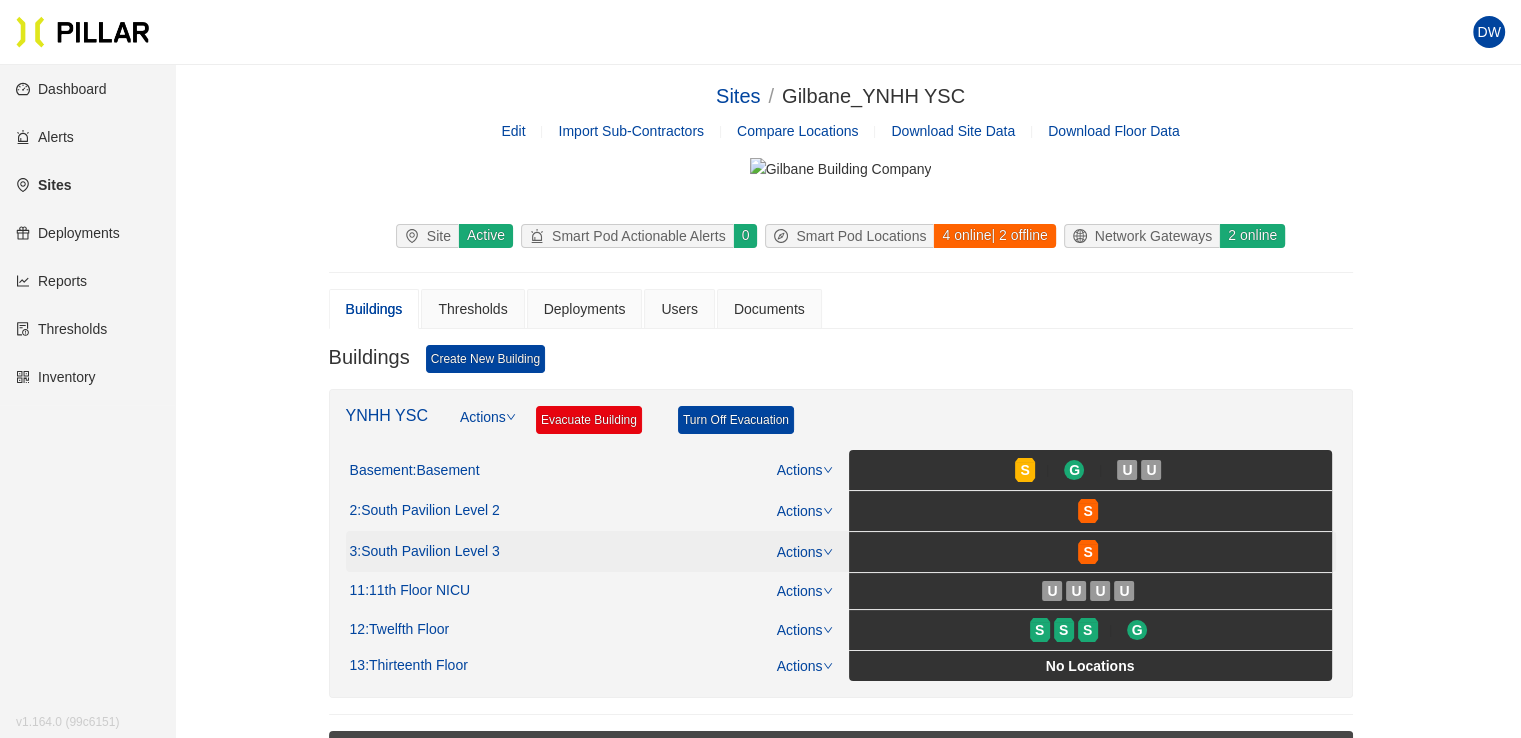 click on "Actions" at bounding box center (805, 470) 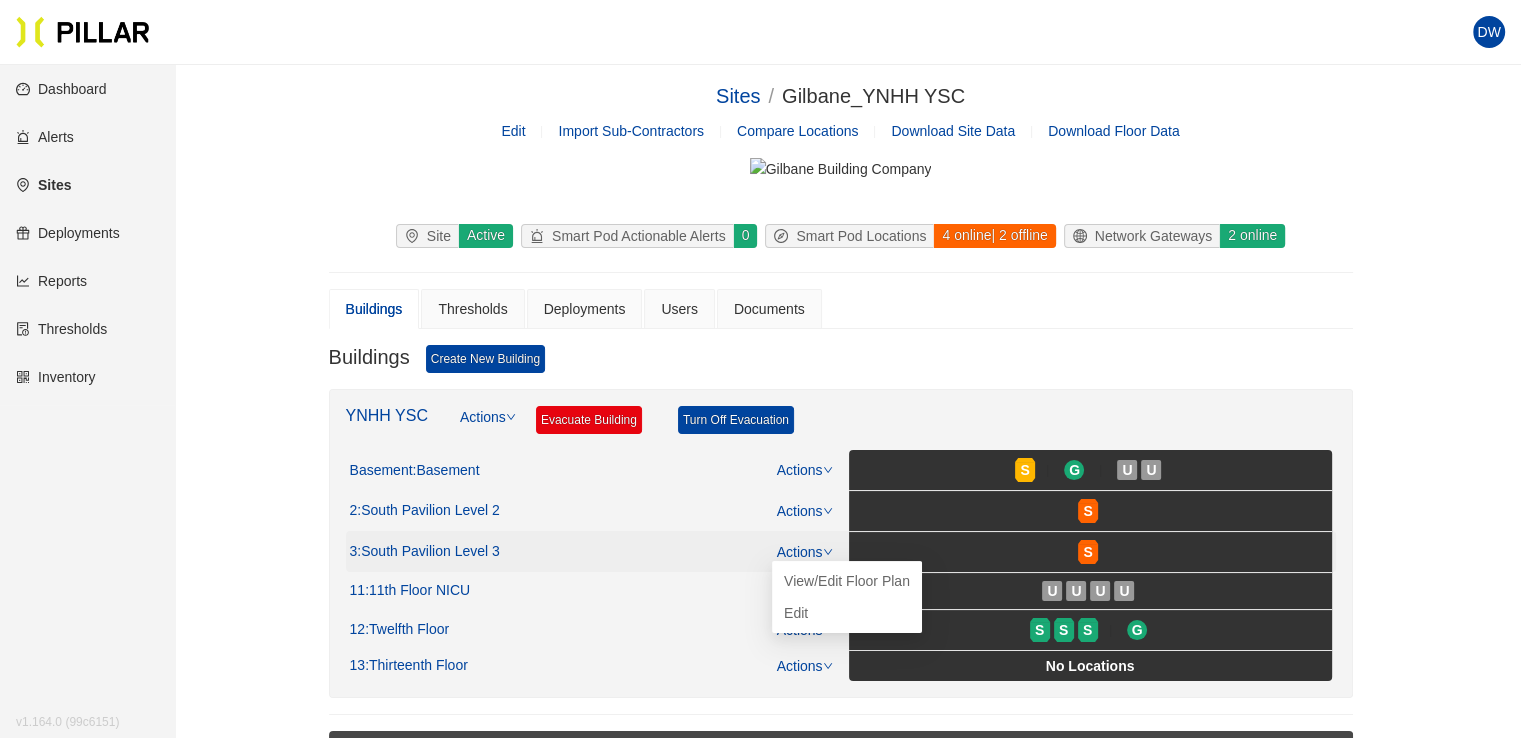 click on "Actions" at bounding box center [805, 552] 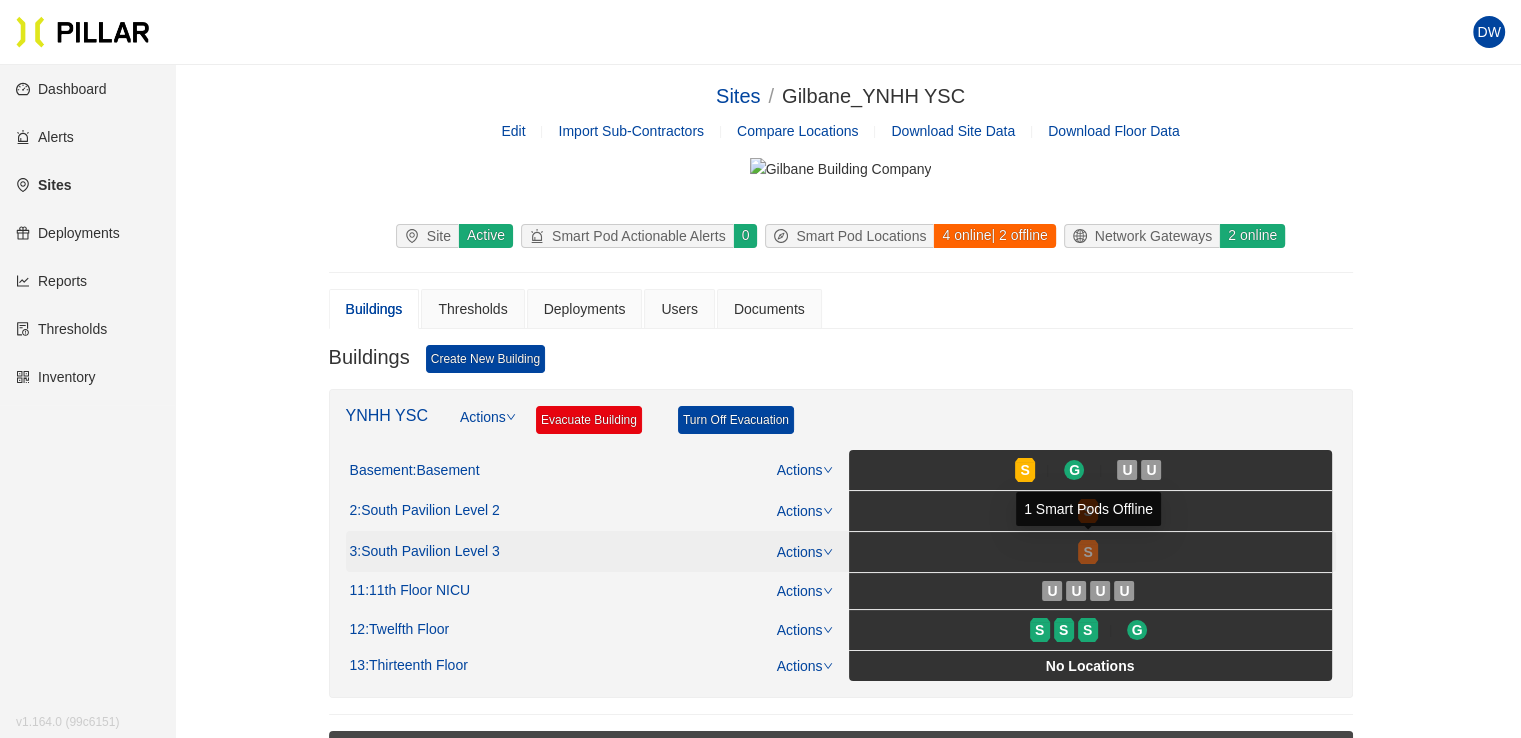 click on "S" at bounding box center (1088, 552) 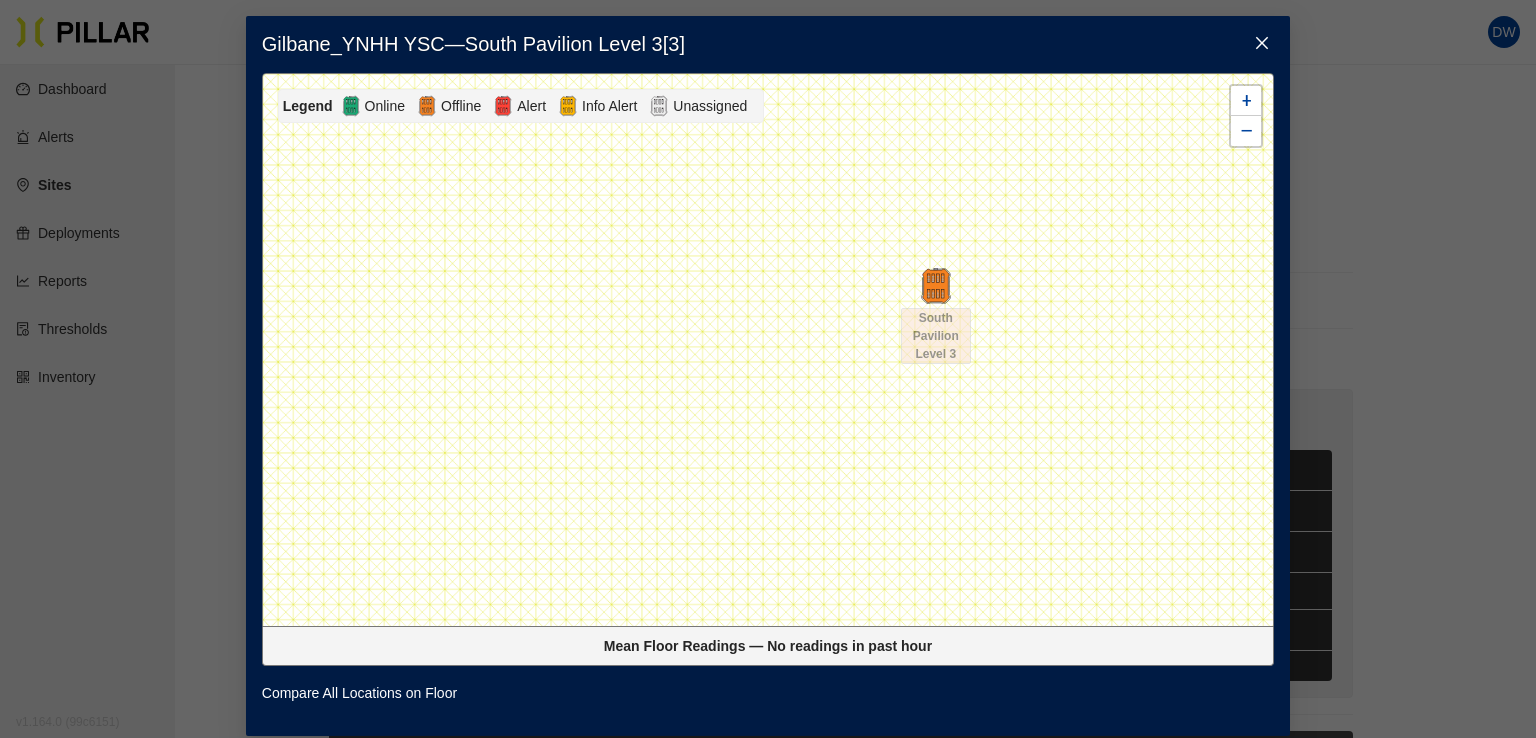 click at bounding box center [1262, 44] 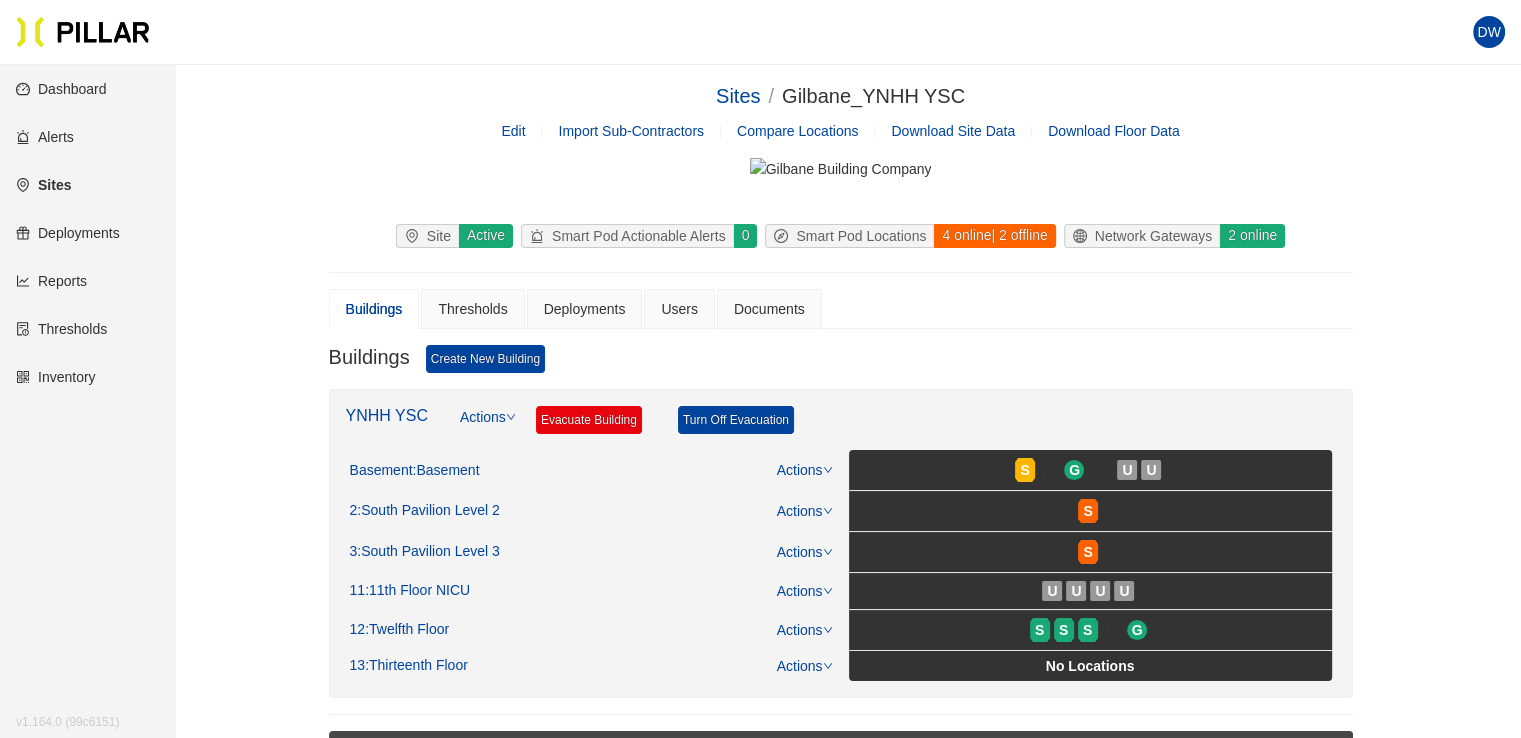 click on "Buildings Thresholds Deployments Users Documents" at bounding box center [841, 309] 